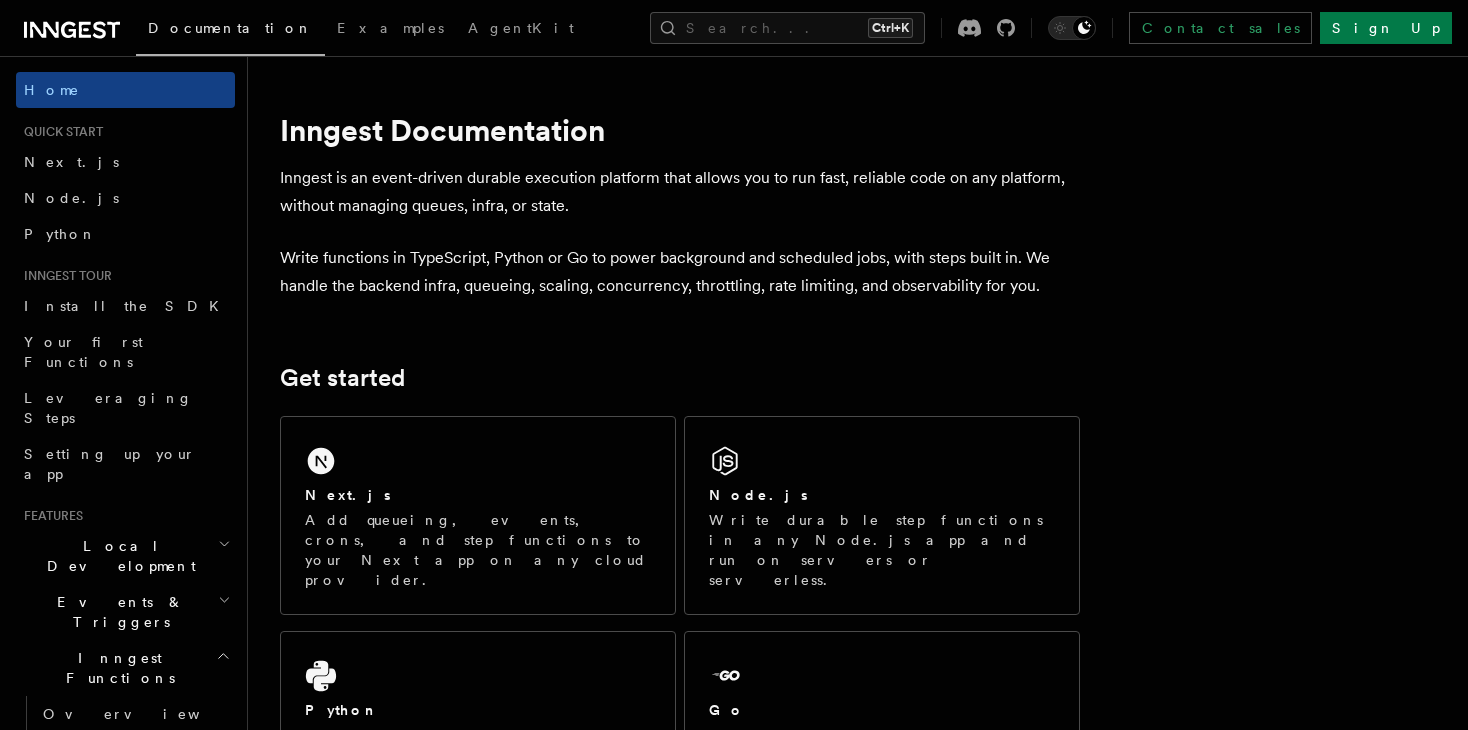 scroll, scrollTop: 0, scrollLeft: 0, axis: both 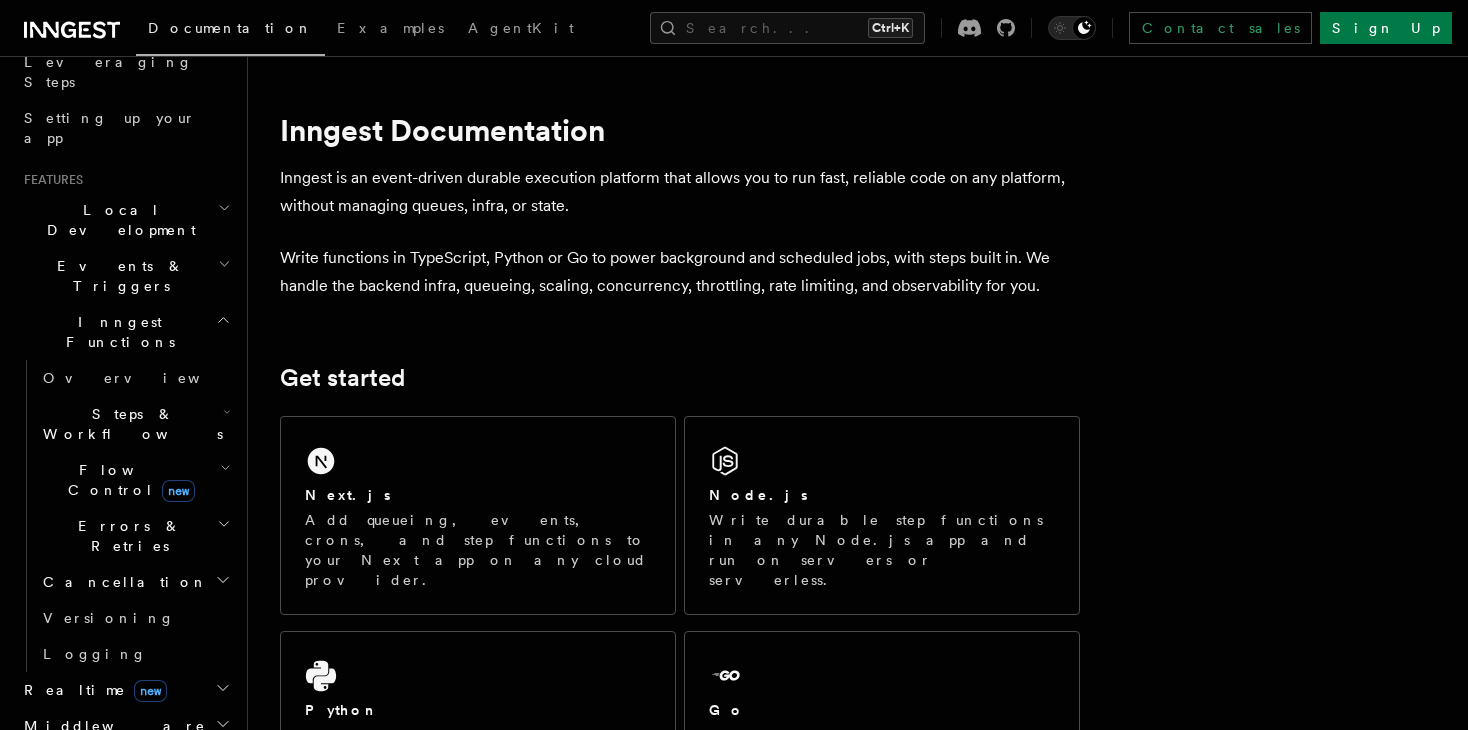 click on "Steps & Workflows" at bounding box center [135, 424] 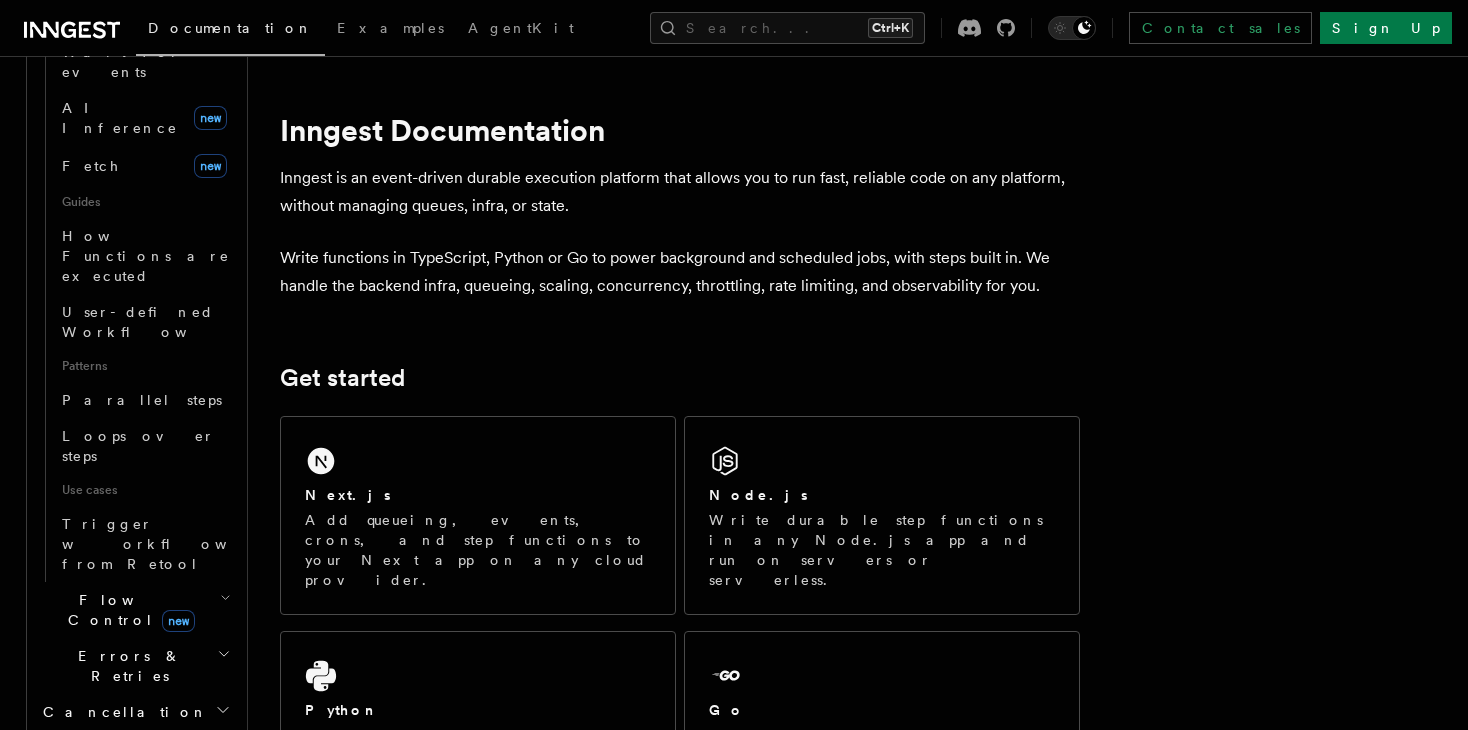 scroll, scrollTop: 864, scrollLeft: 0, axis: vertical 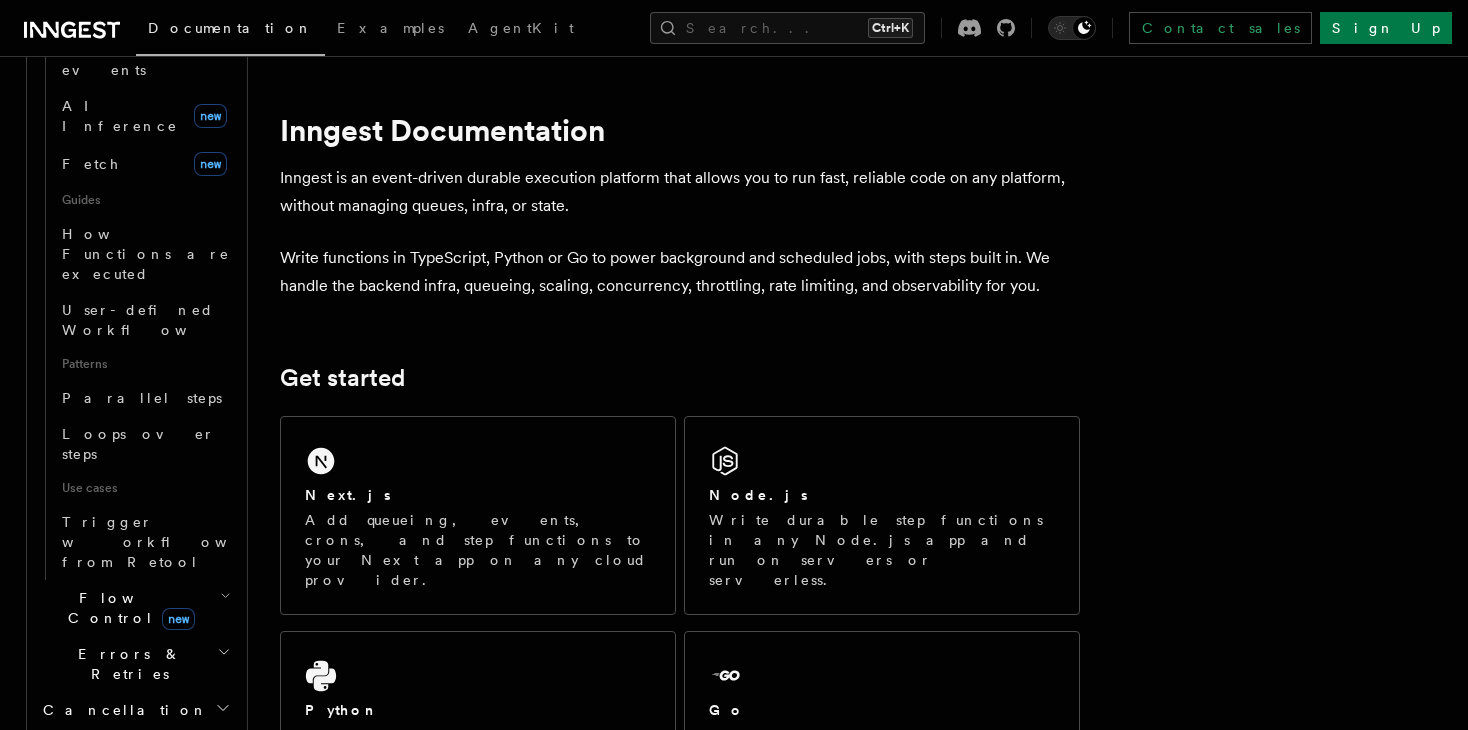 click on "Flow Control new" at bounding box center [135, 608] 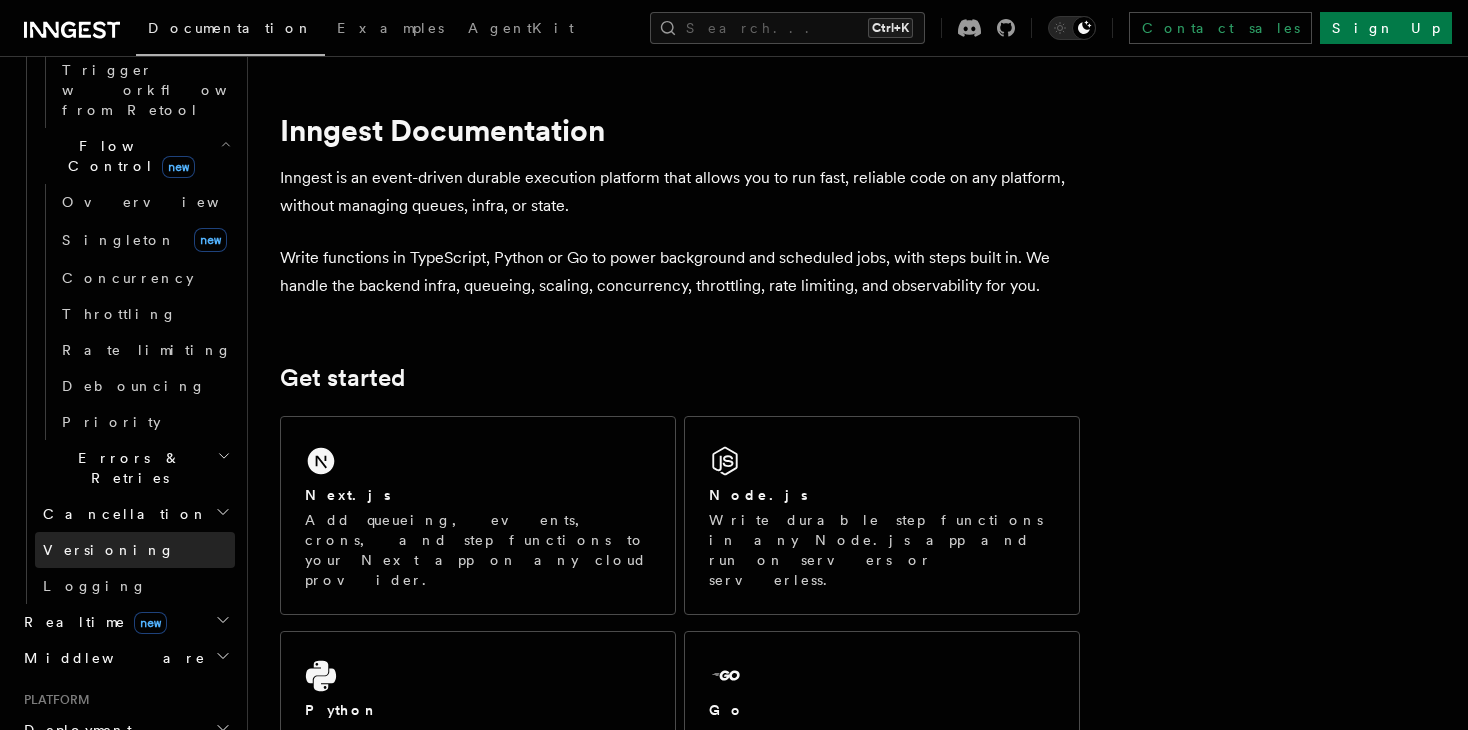 scroll, scrollTop: 1318, scrollLeft: 0, axis: vertical 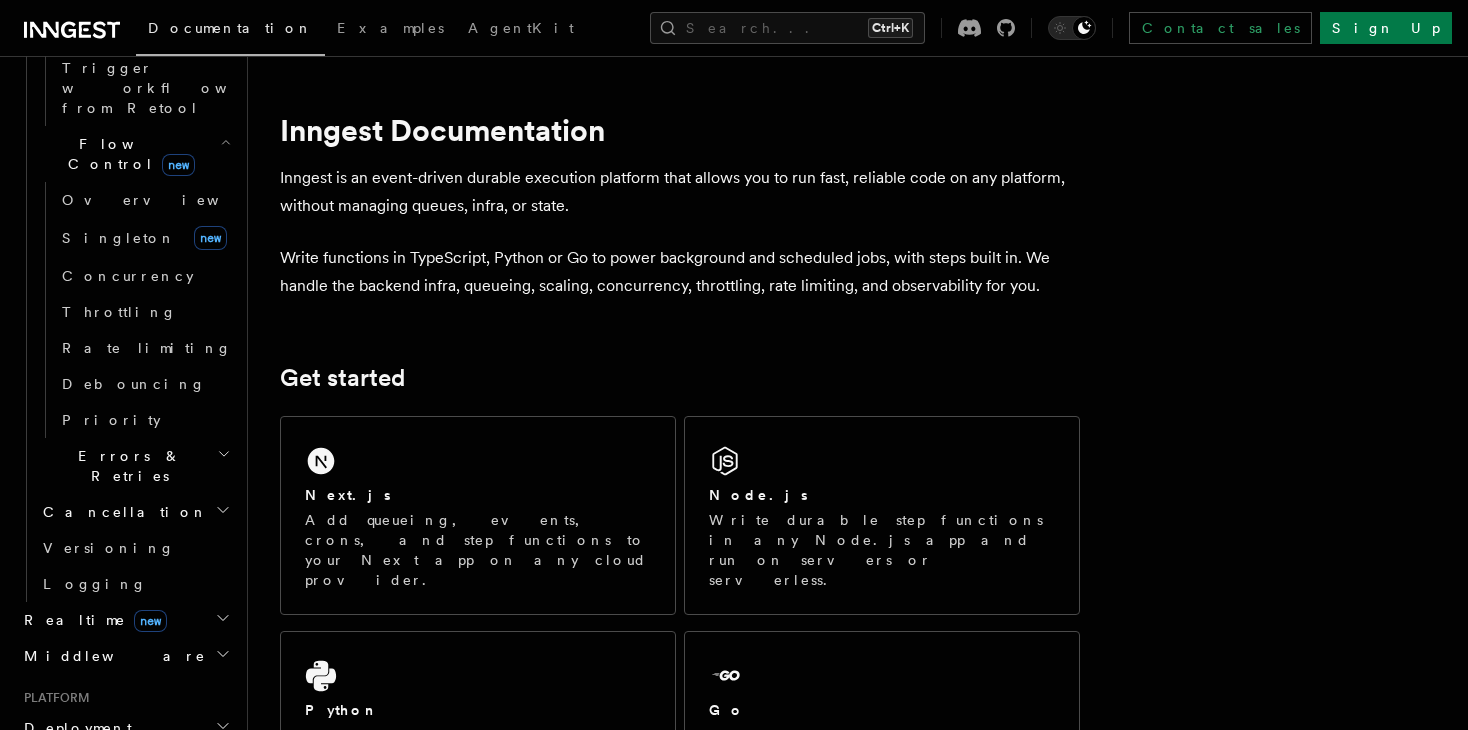 click on "Deployment" at bounding box center [125, 728] 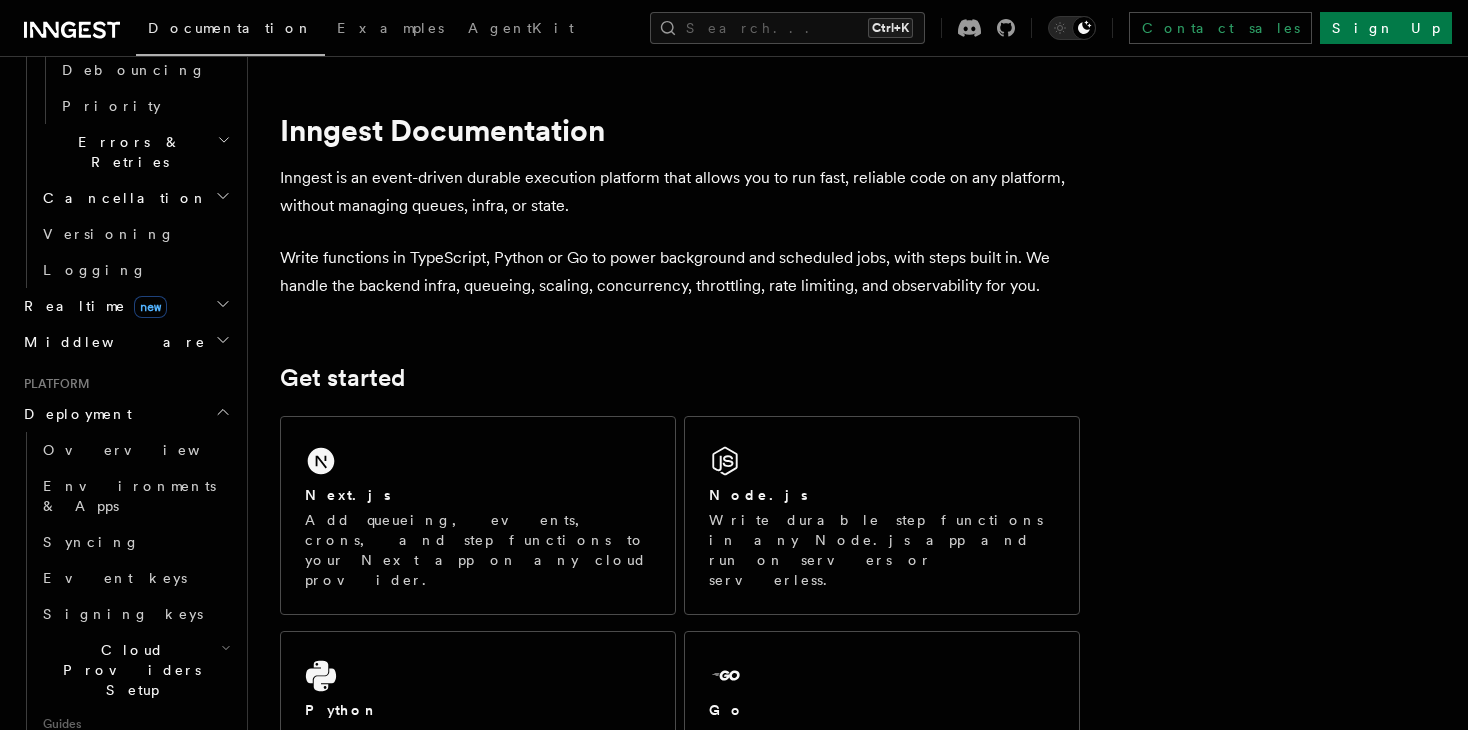 scroll, scrollTop: 1632, scrollLeft: 0, axis: vertical 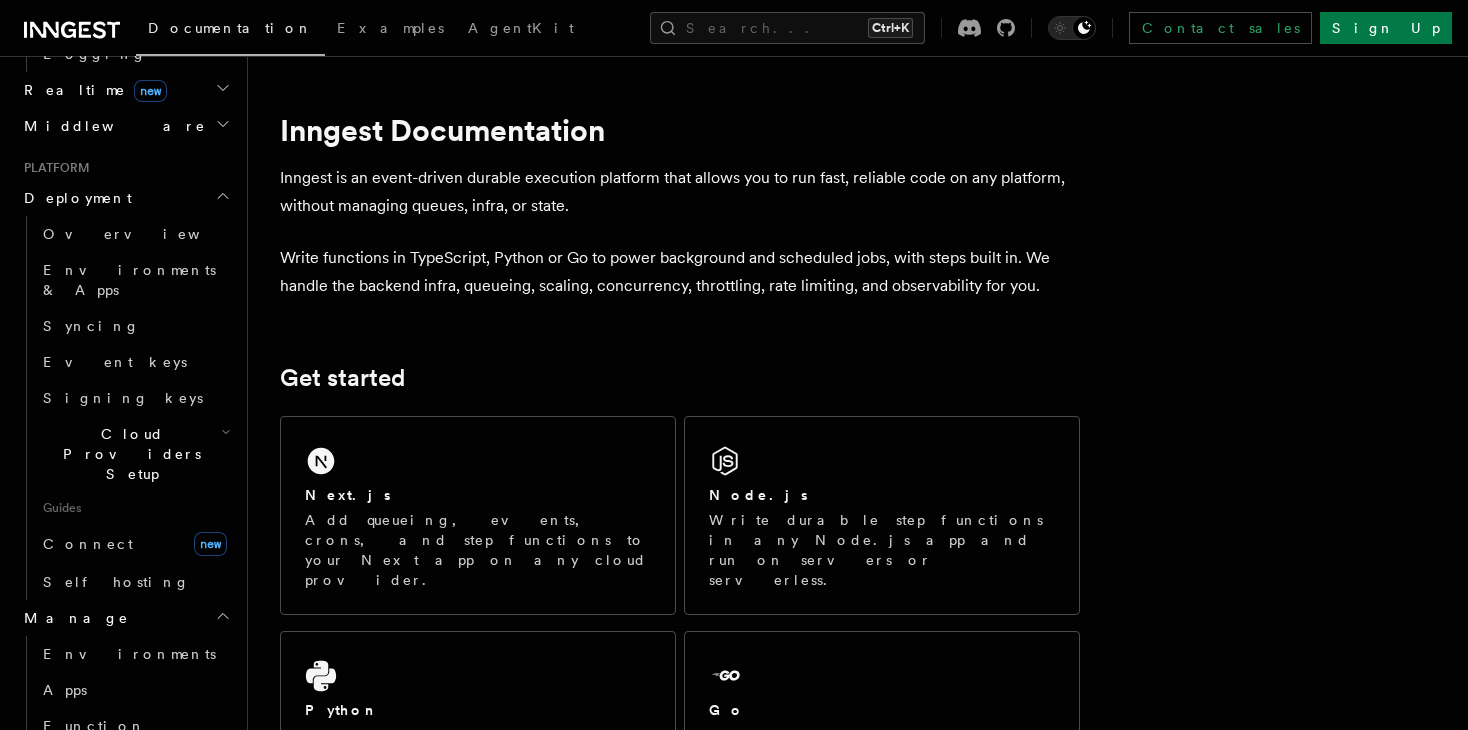 click on "Monitor" at bounding box center [125, 894] 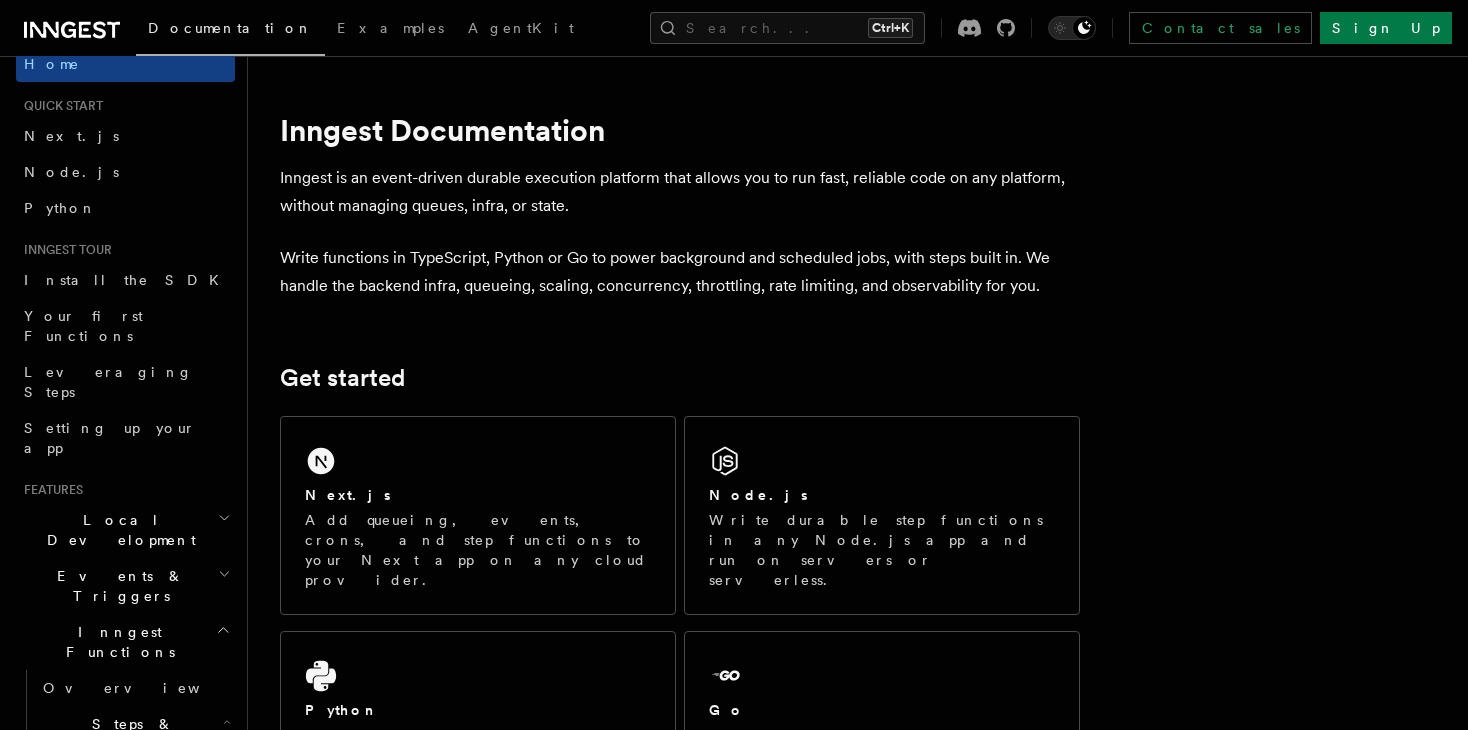 scroll, scrollTop: 0, scrollLeft: 0, axis: both 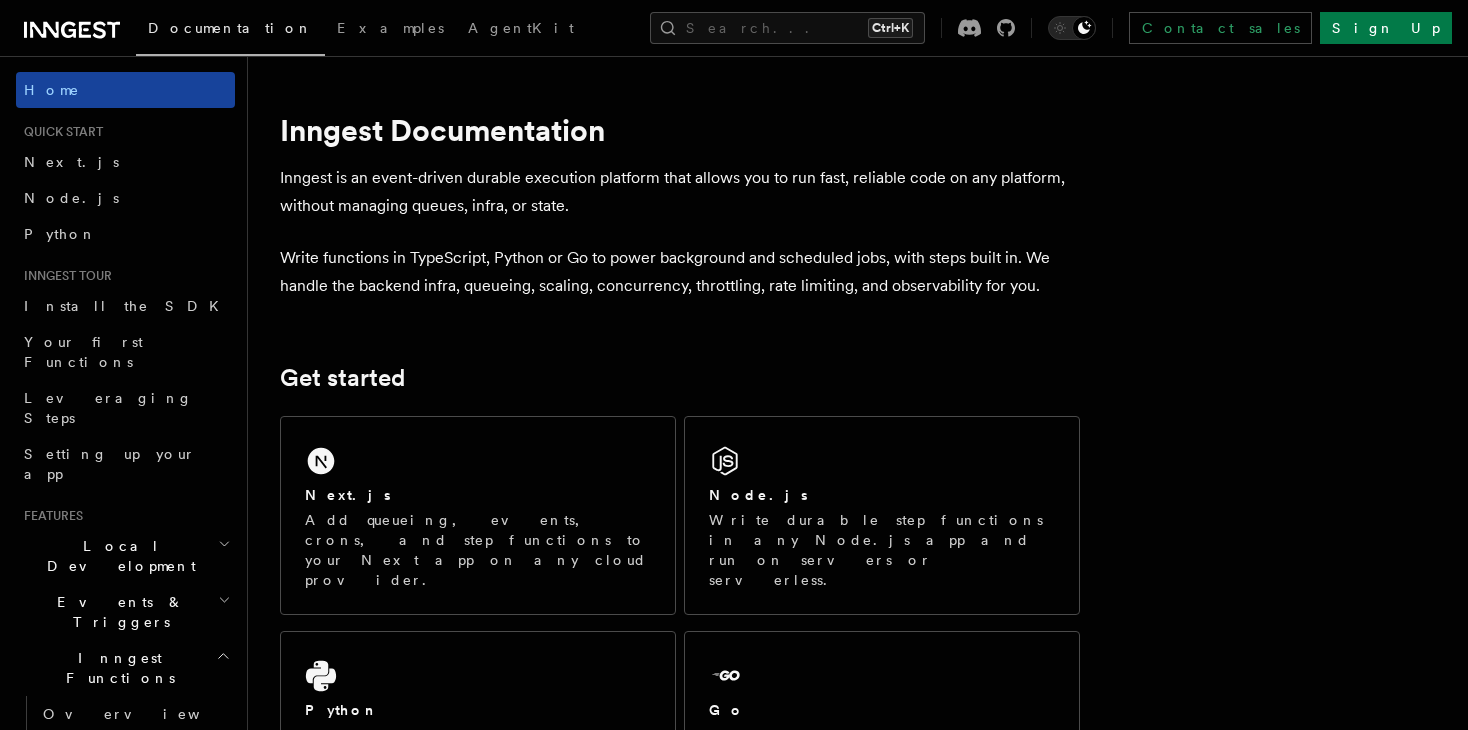 click on "Home" at bounding box center [125, 90] 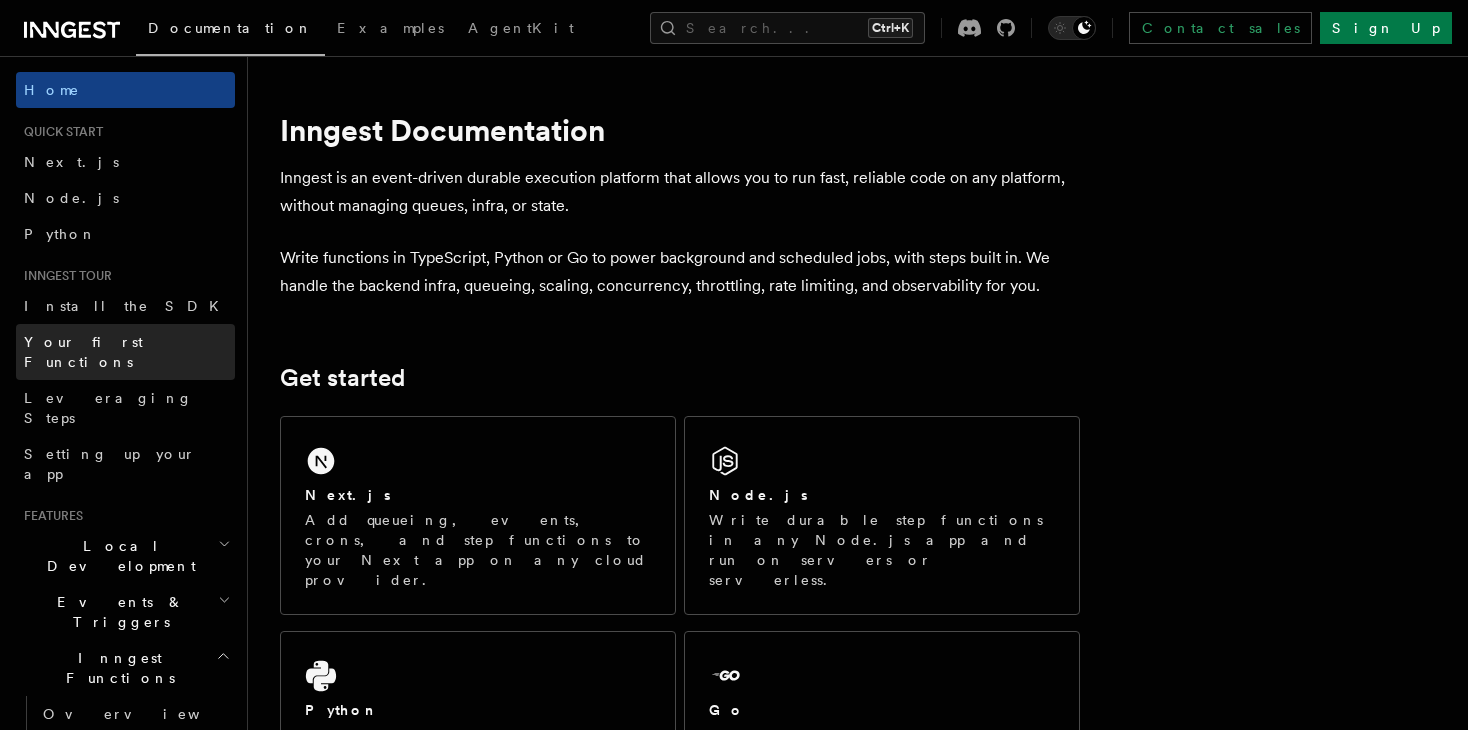 click on "Your first Functions" at bounding box center [83, 352] 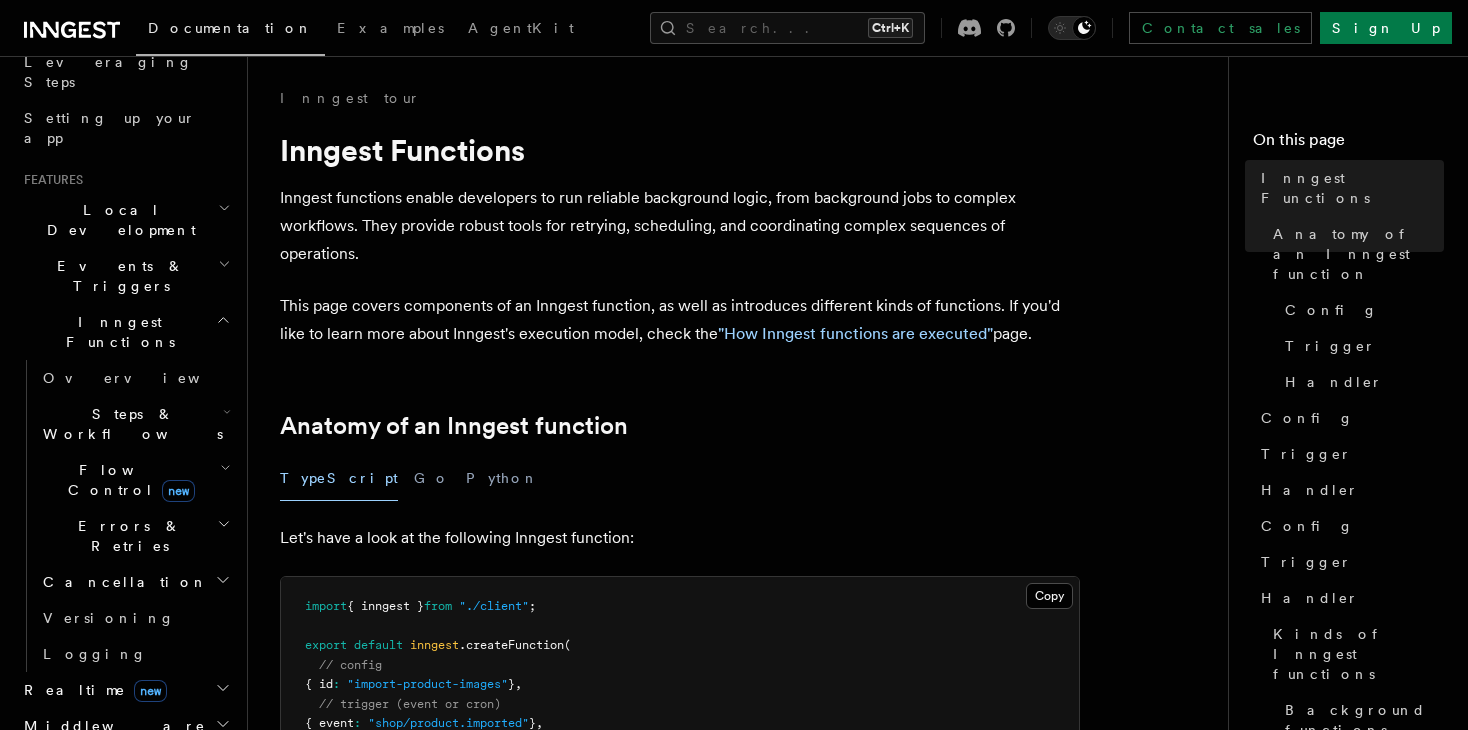 scroll, scrollTop: 339, scrollLeft: 0, axis: vertical 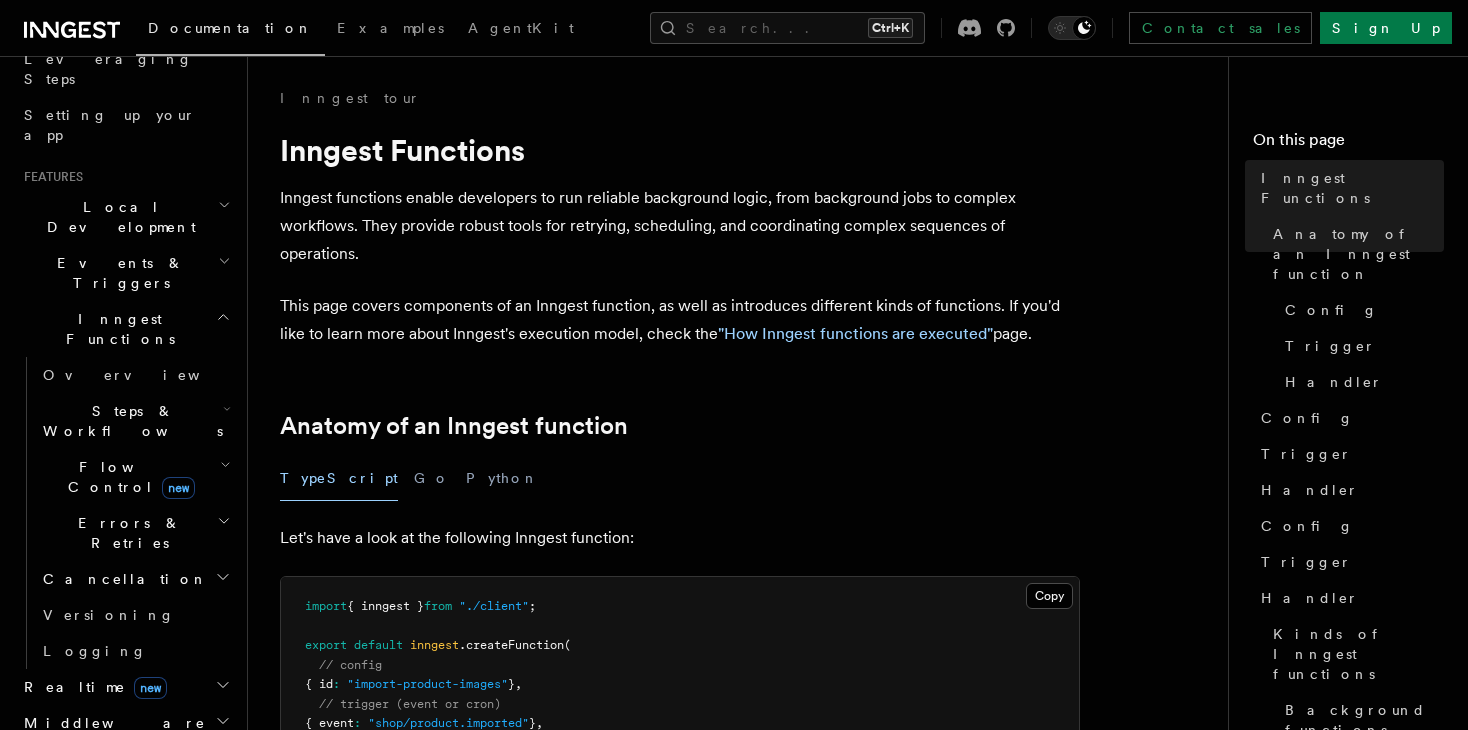 click on "Events & Triggers" at bounding box center (125, 273) 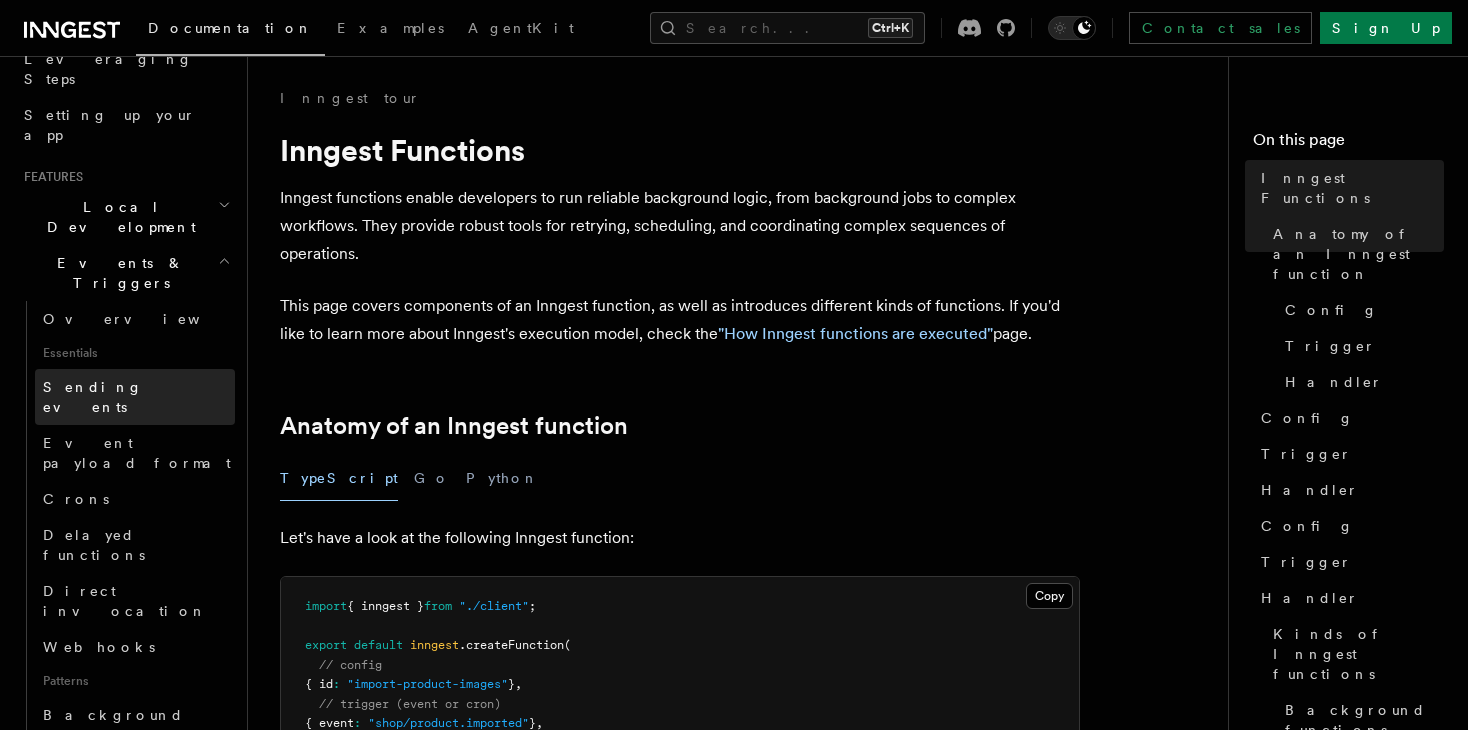 click on "Sending events" at bounding box center (93, 397) 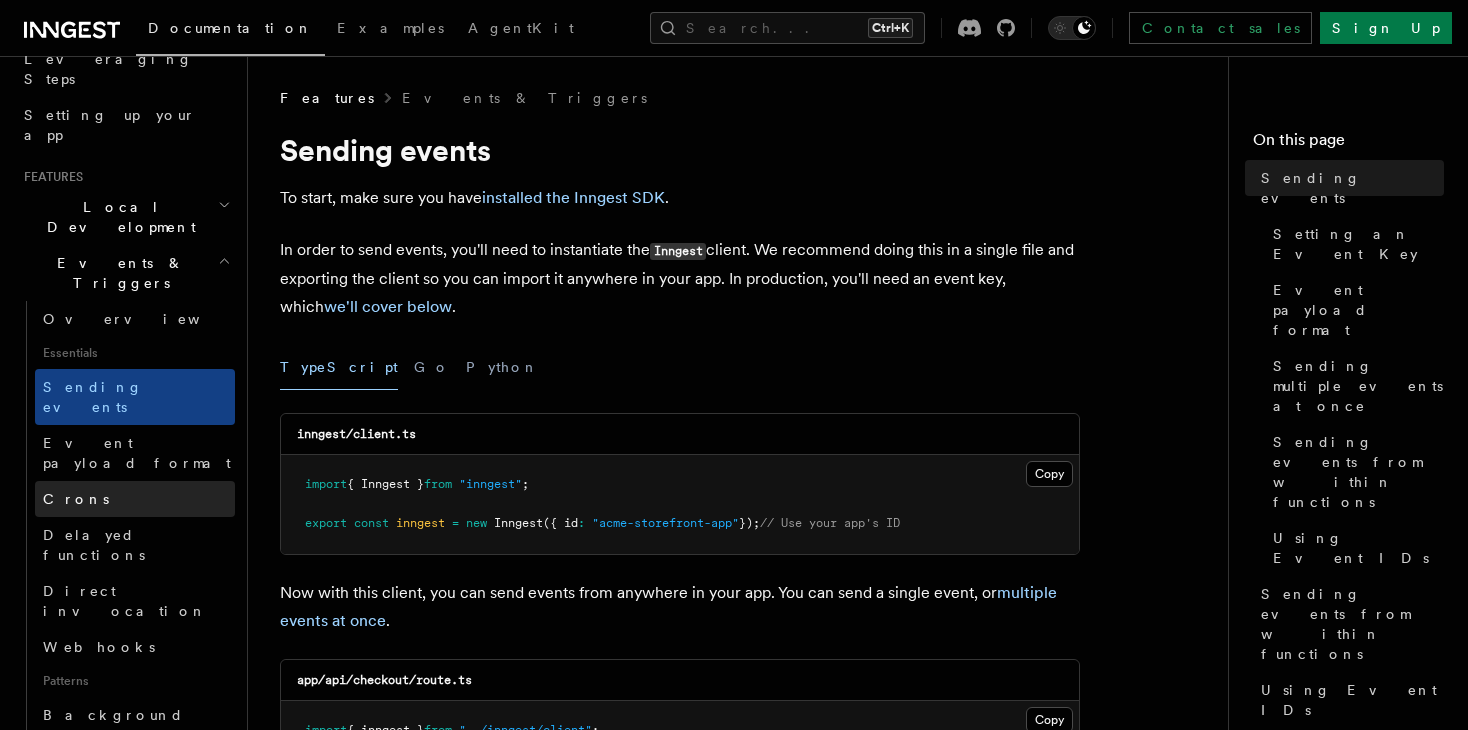 click on "Crons" at bounding box center (135, 499) 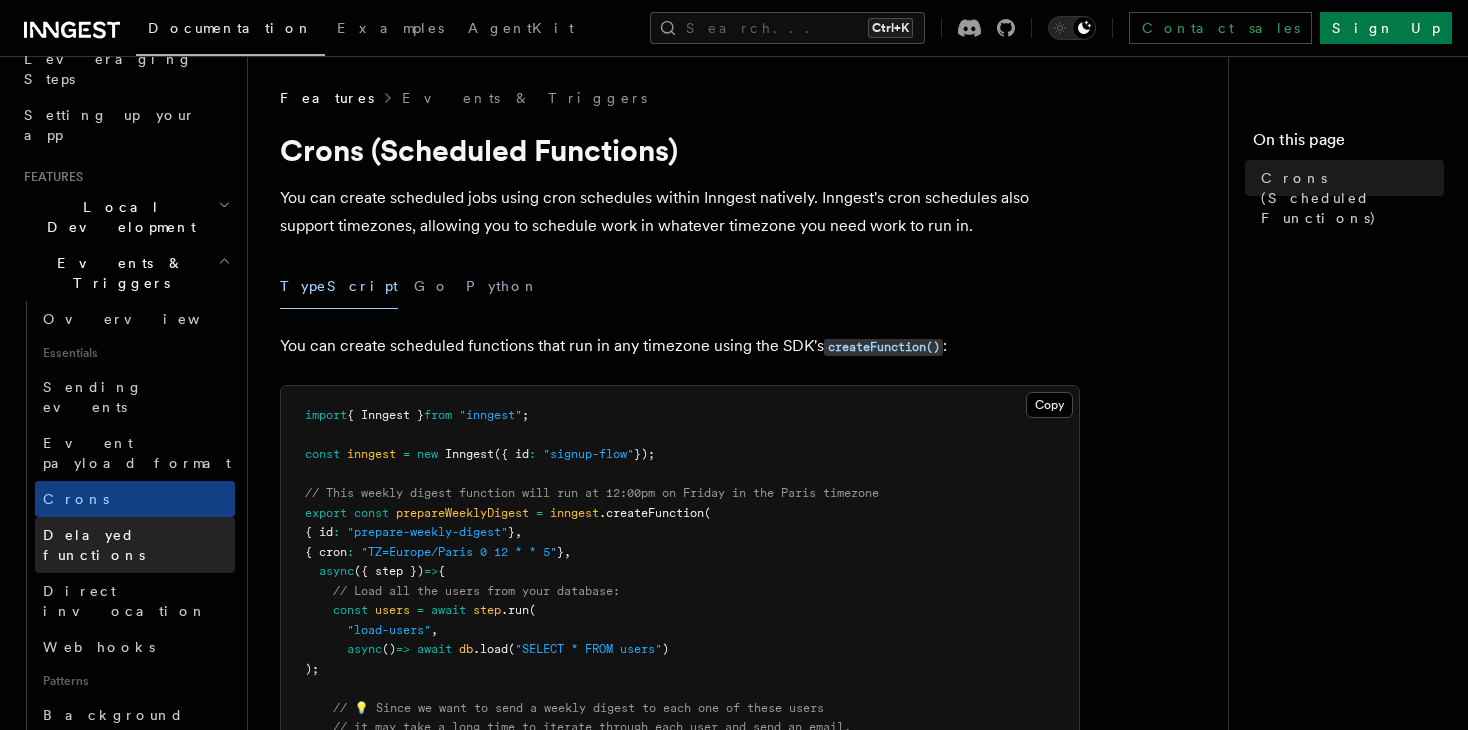 click on "Delayed functions" at bounding box center [94, 545] 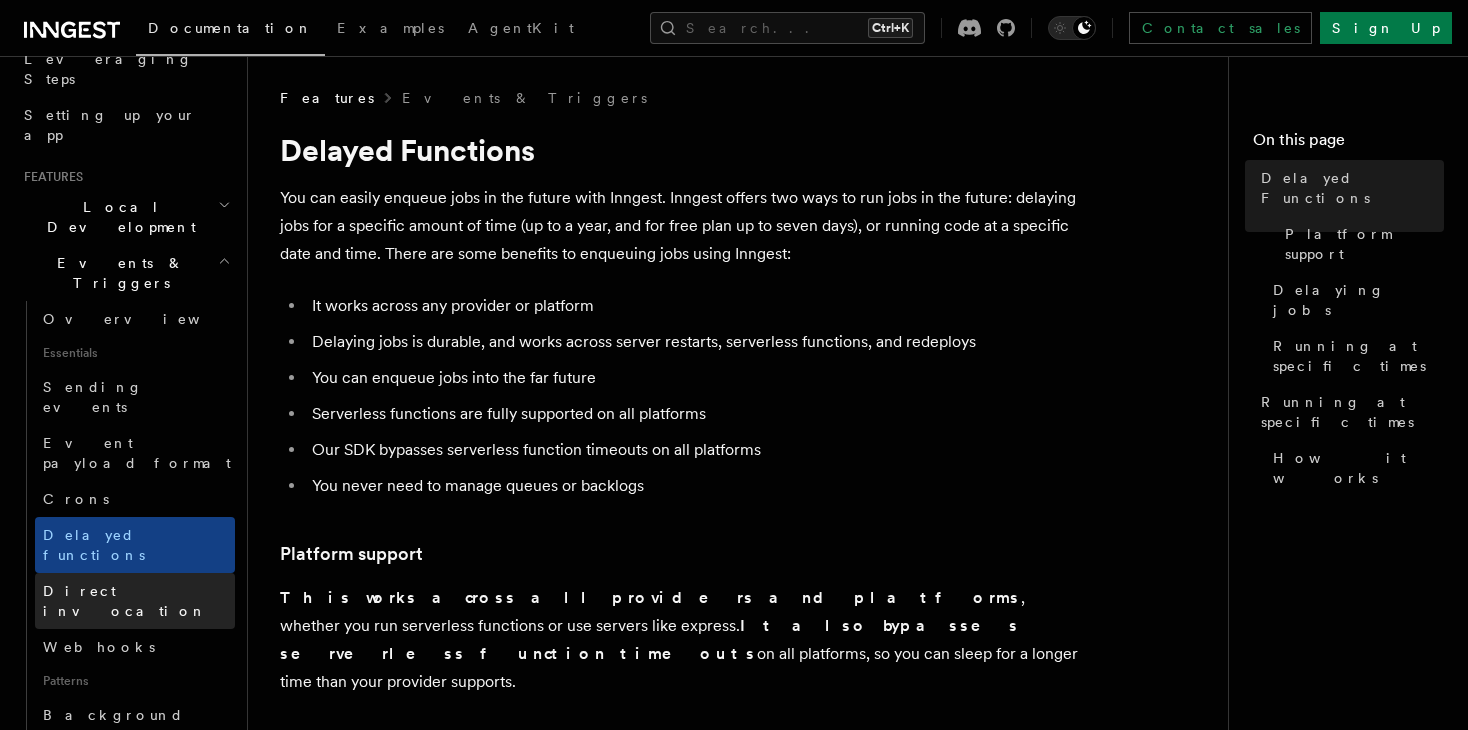 click on "Direct invocation" at bounding box center (135, 601) 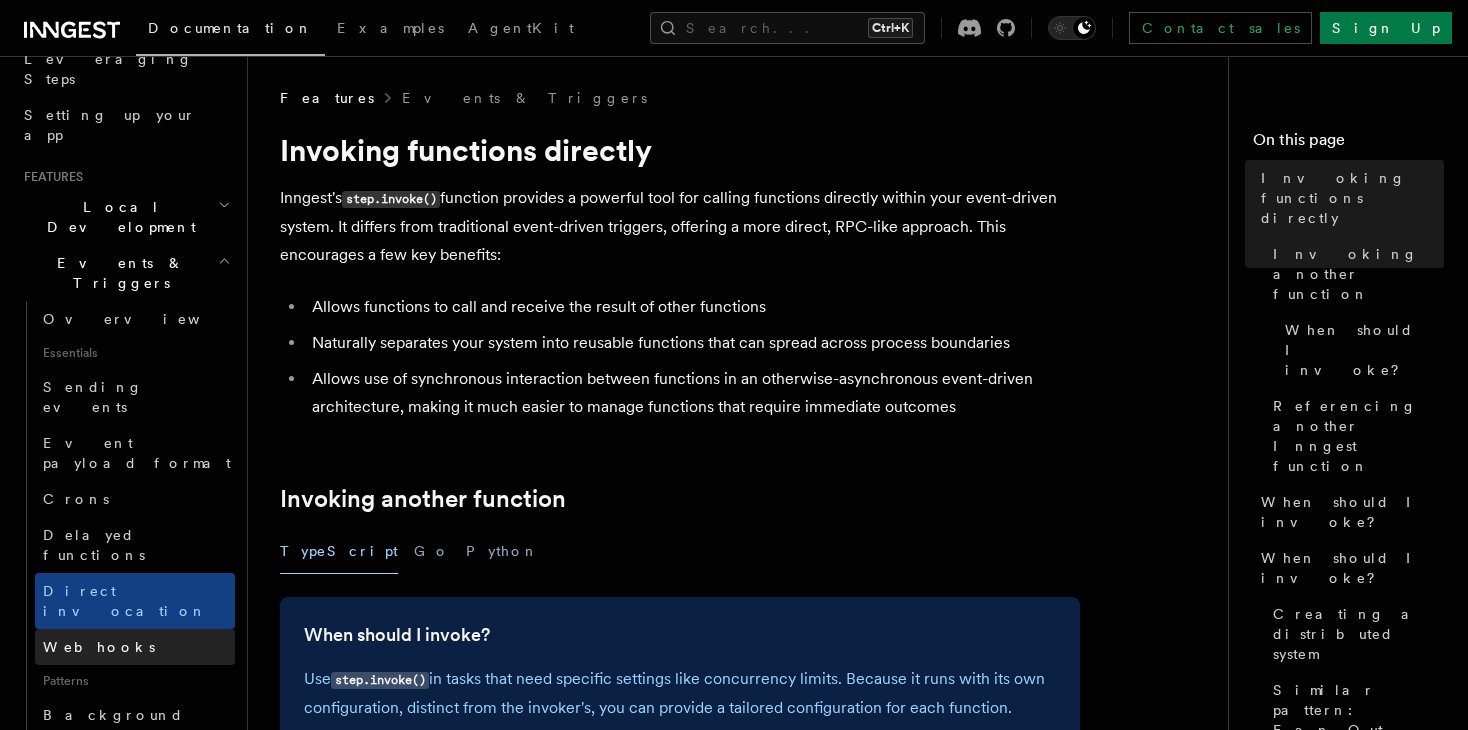 click on "Webhooks" at bounding box center [99, 647] 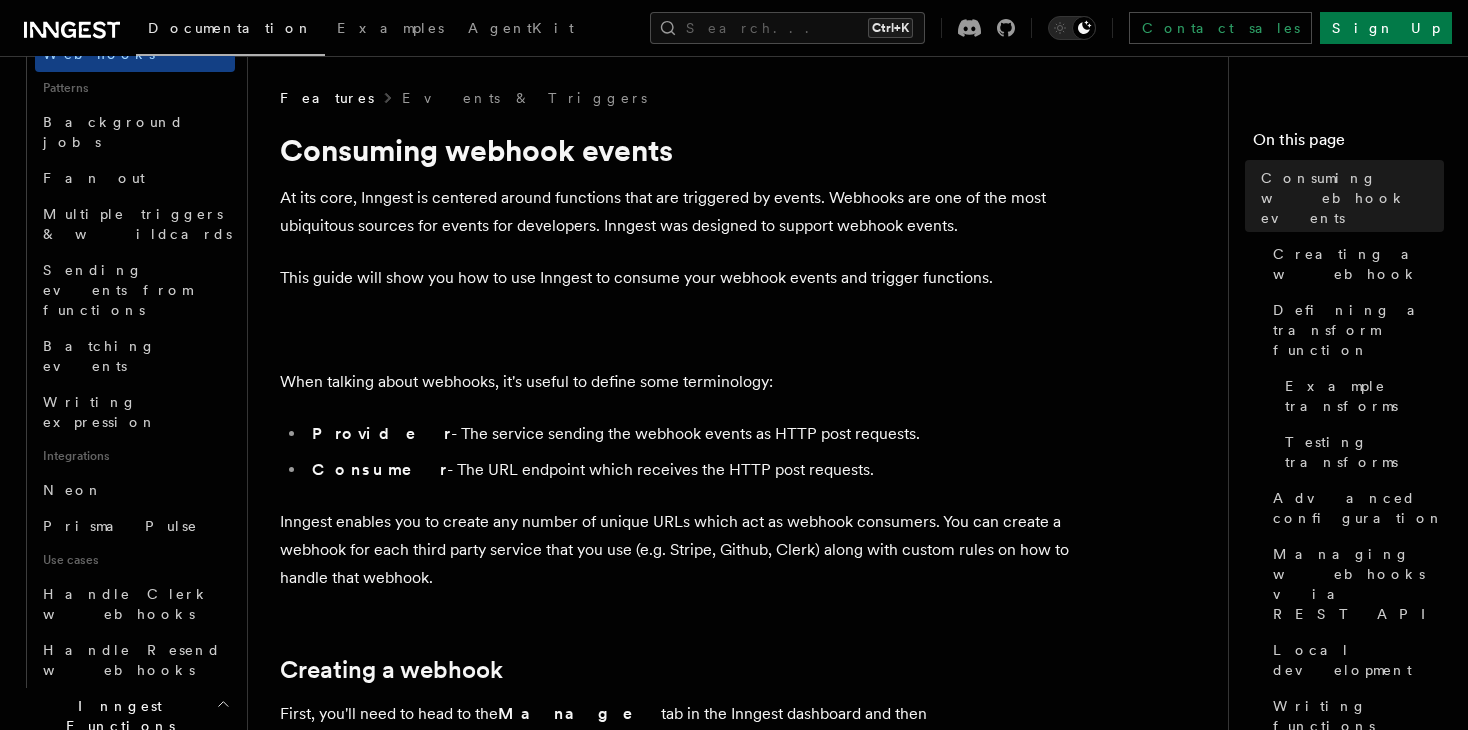 scroll, scrollTop: 947, scrollLeft: 0, axis: vertical 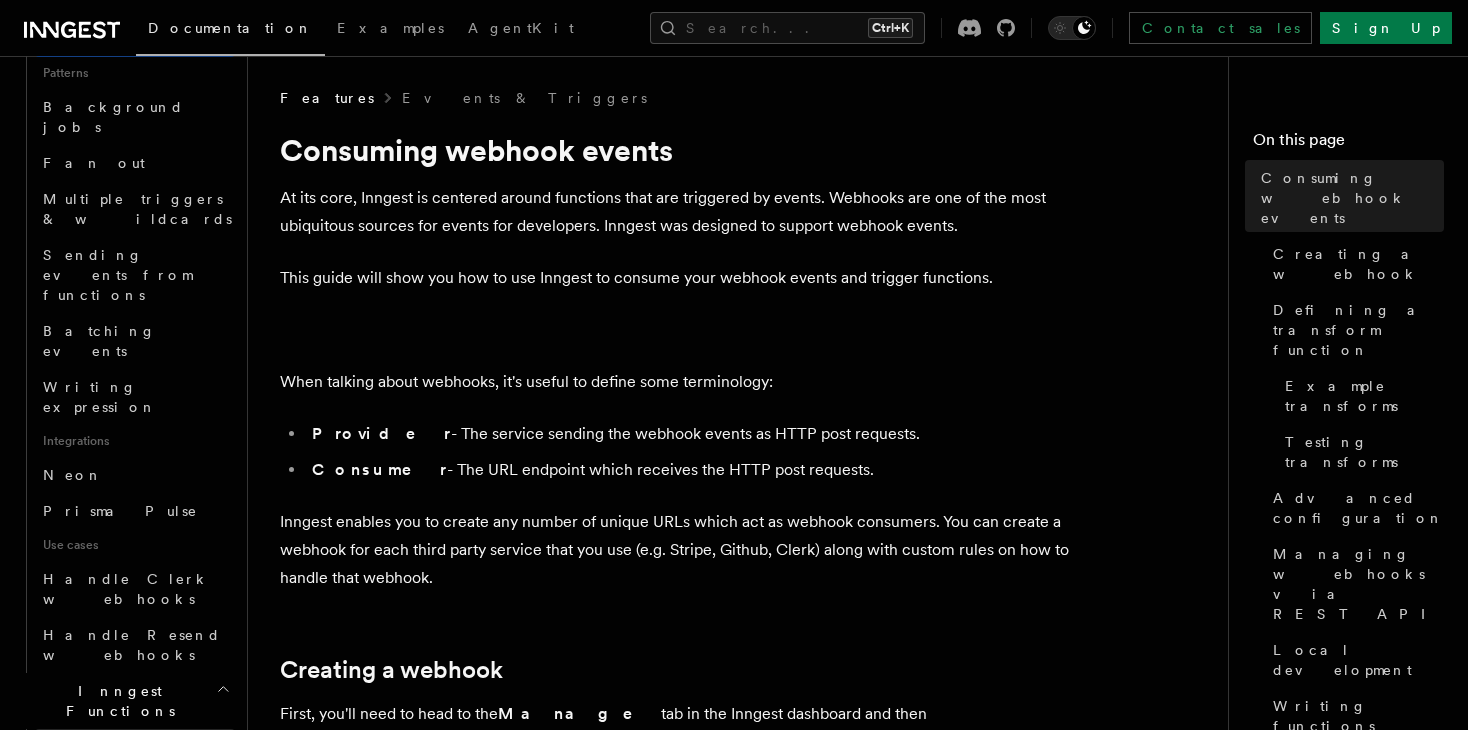 click on "Overview" at bounding box center (135, 747) 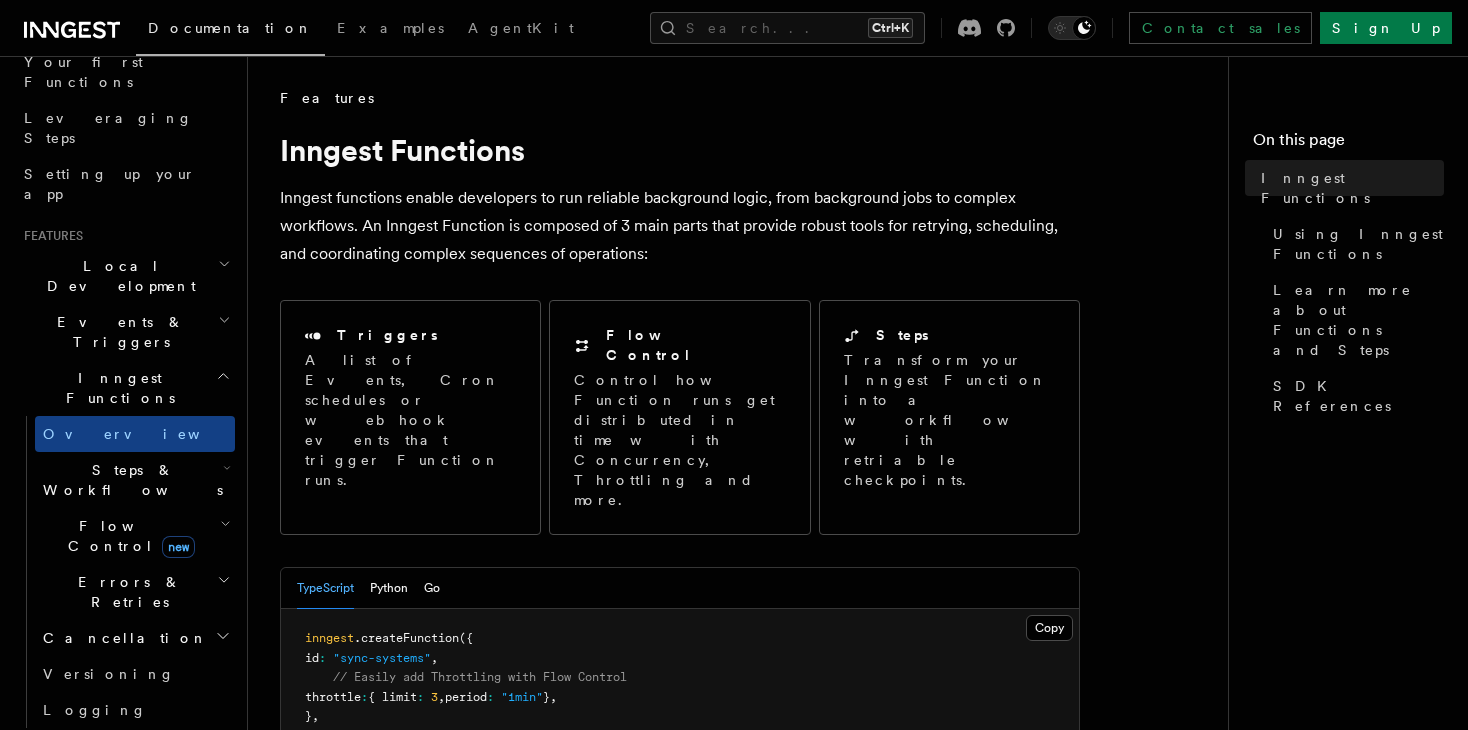 scroll, scrollTop: 273, scrollLeft: 0, axis: vertical 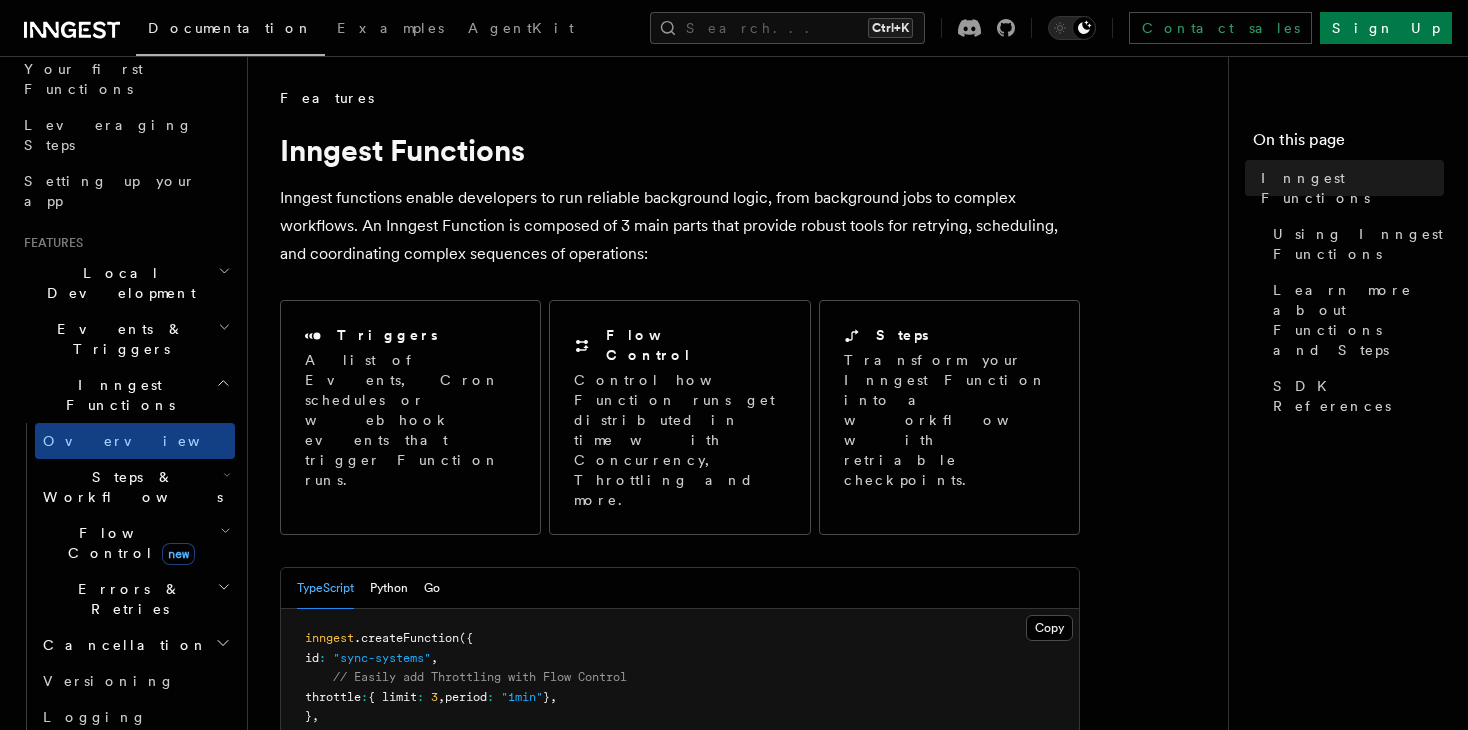 click on "Steps & Workflows" at bounding box center [129, 487] 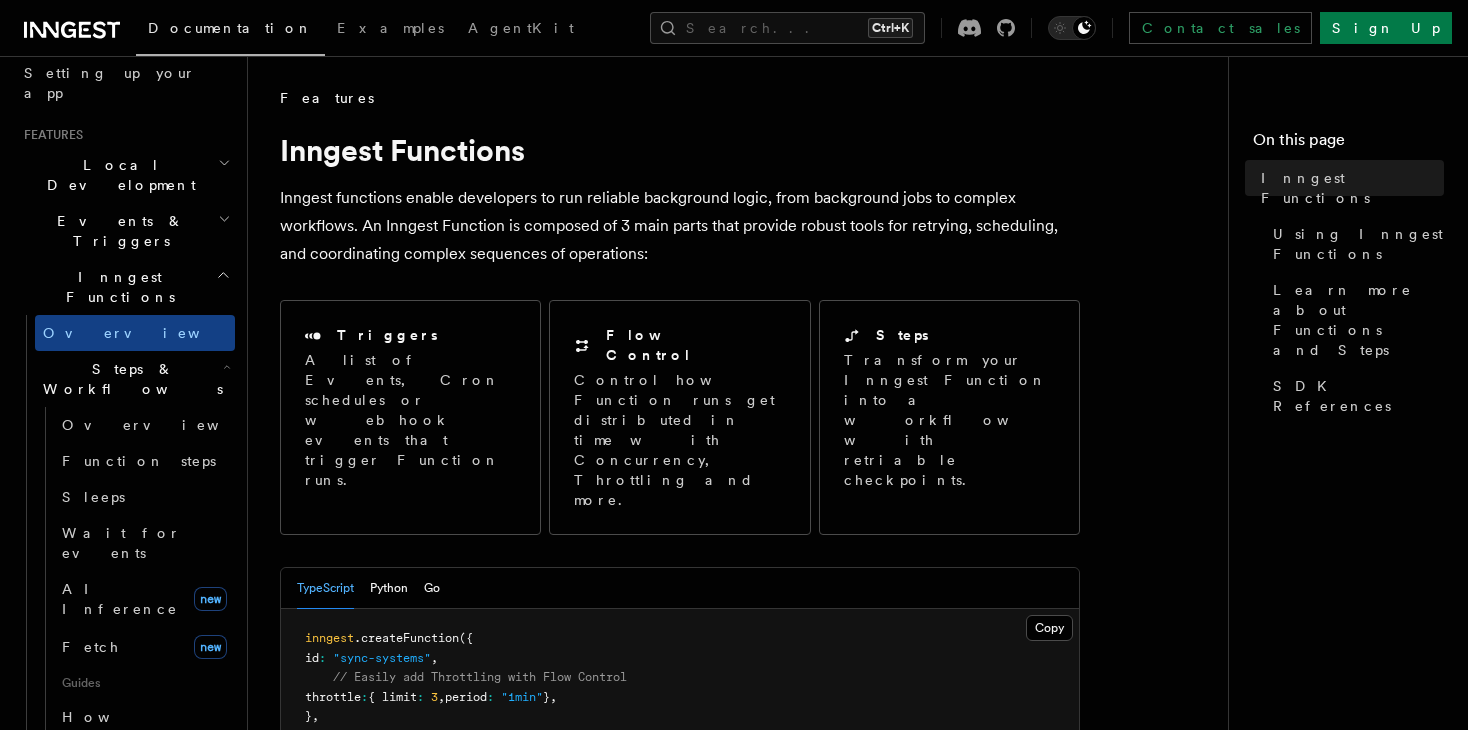 scroll, scrollTop: 386, scrollLeft: 0, axis: vertical 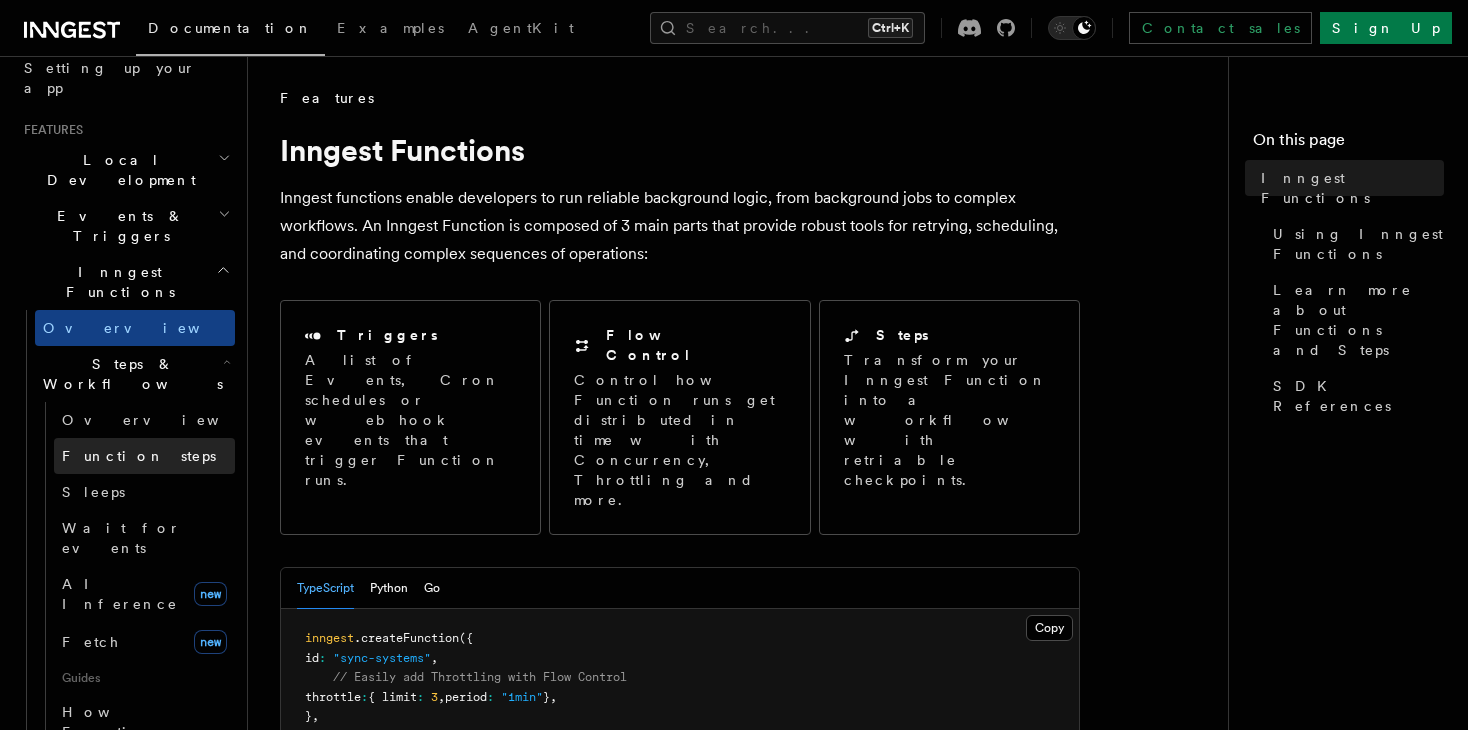 click on "Function steps" at bounding box center (139, 456) 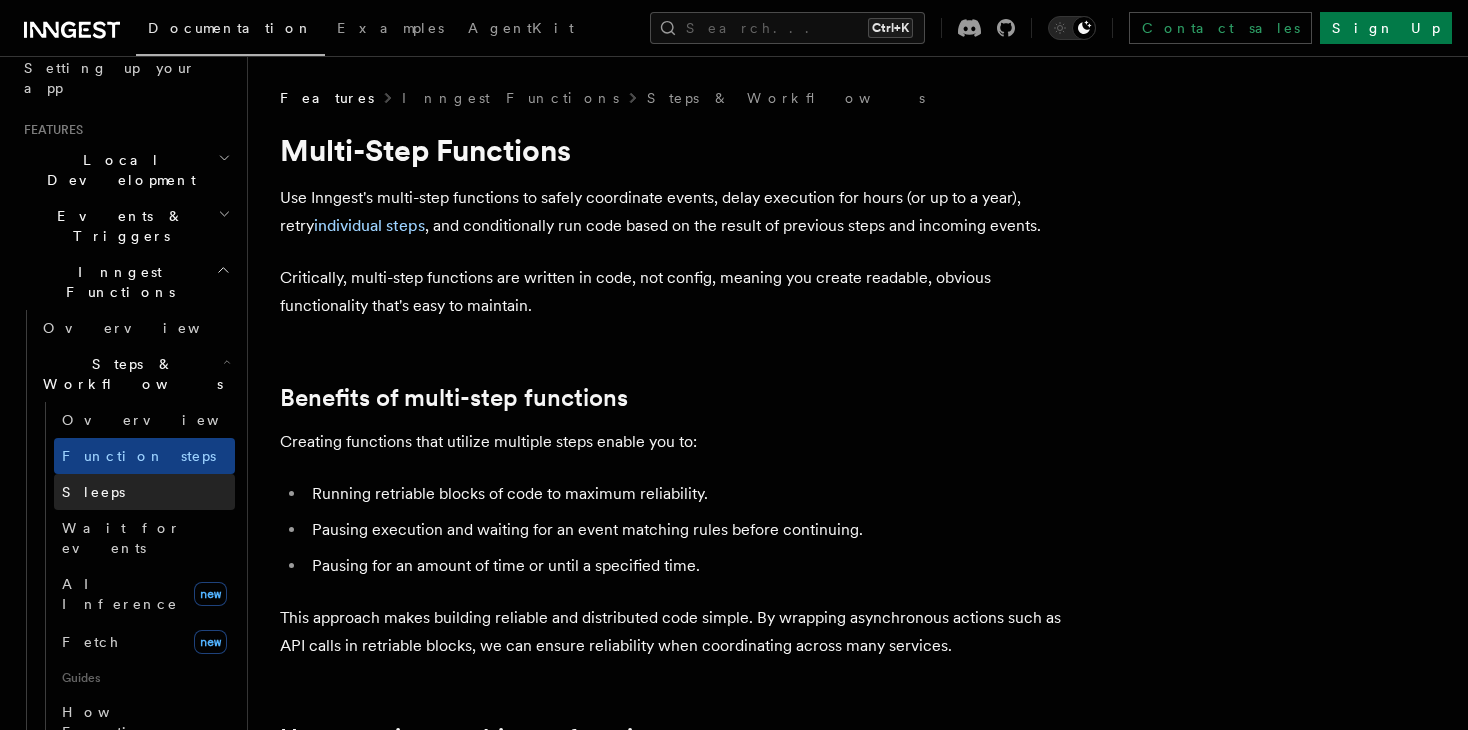 click on "Sleeps" at bounding box center (144, 492) 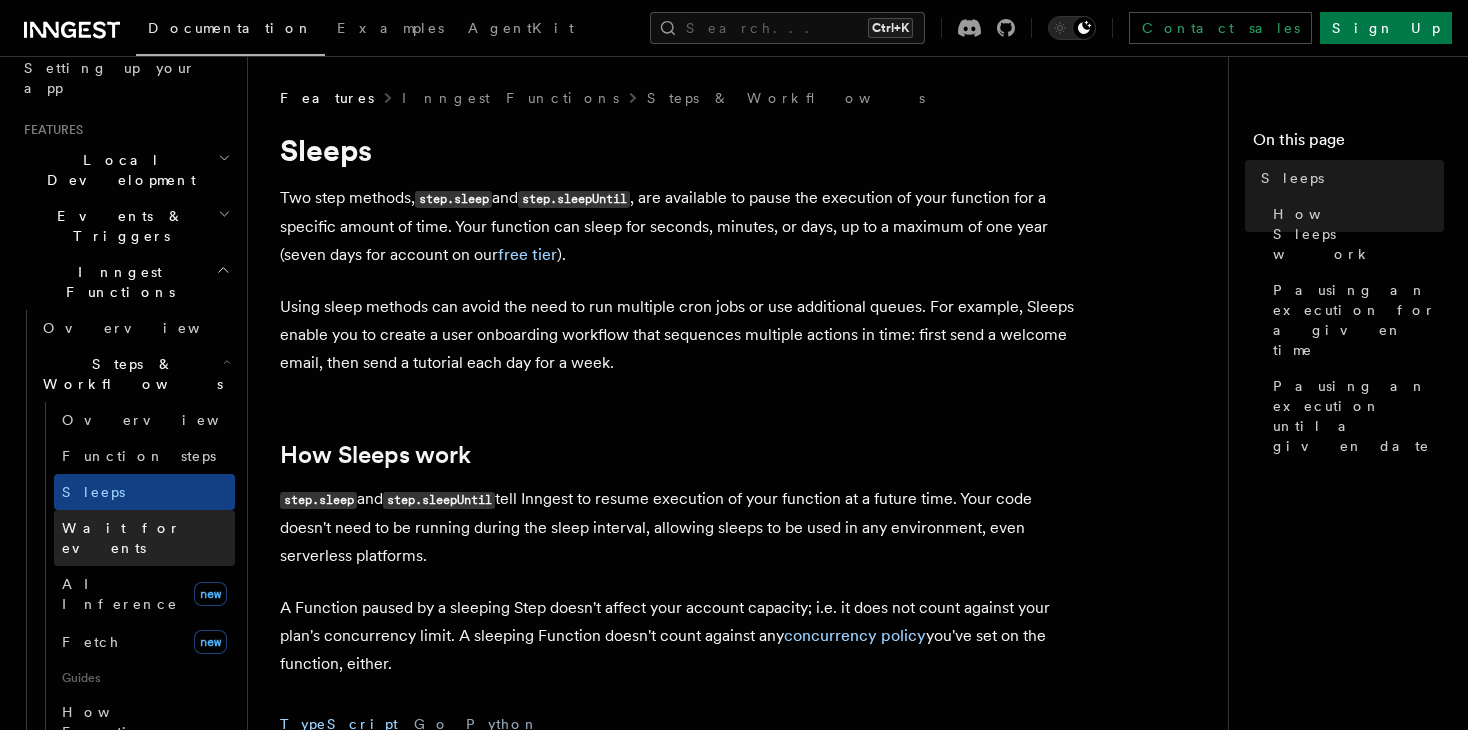 click on "Wait for events" at bounding box center (121, 538) 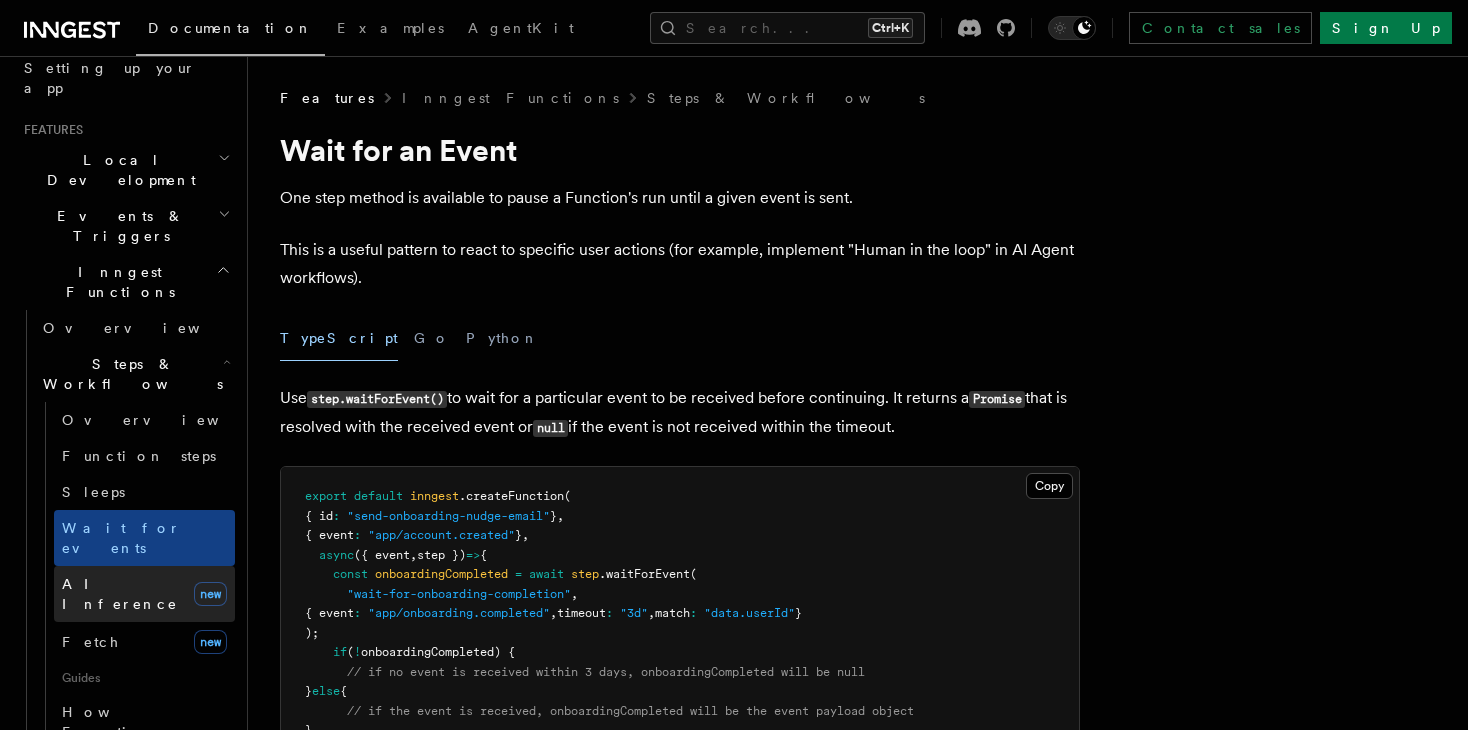 click on "AI Inference" at bounding box center [124, 594] 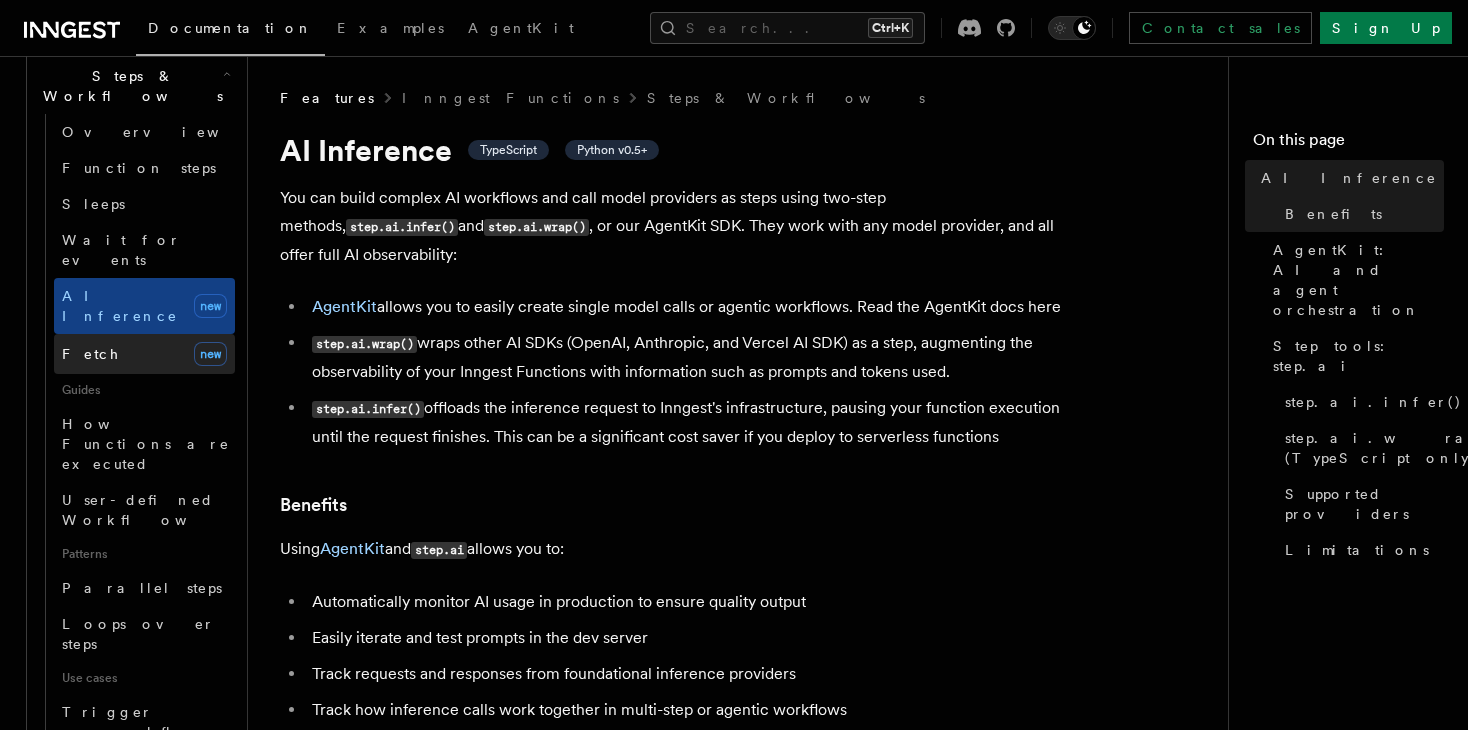 scroll, scrollTop: 676, scrollLeft: 0, axis: vertical 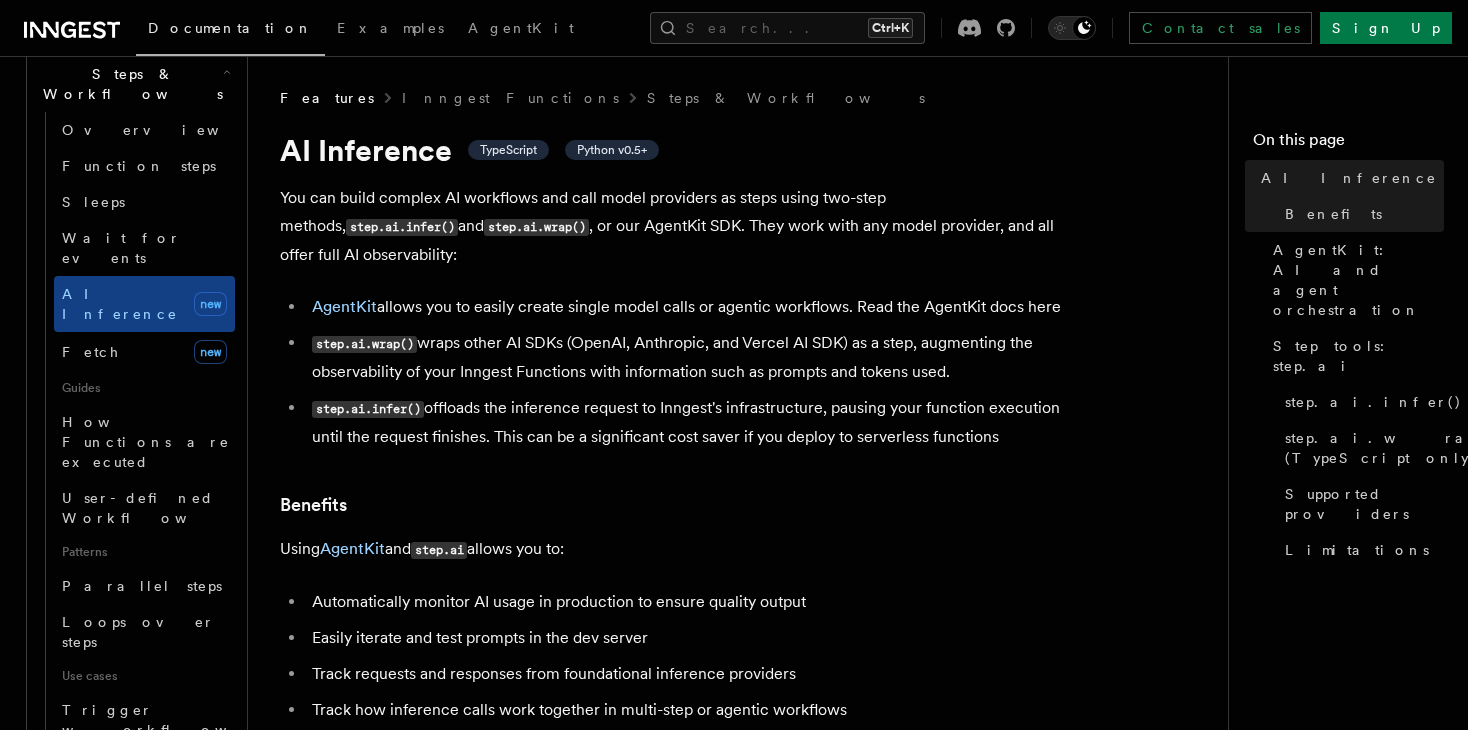 click on "step.ai.wrap()   wraps other AI SDKs (OpenAI, Anthropic, and Vercel AI SDK) as a step, augmenting the observability of your Inngest Functions with information such as prompts and tokens used." at bounding box center (693, 357) 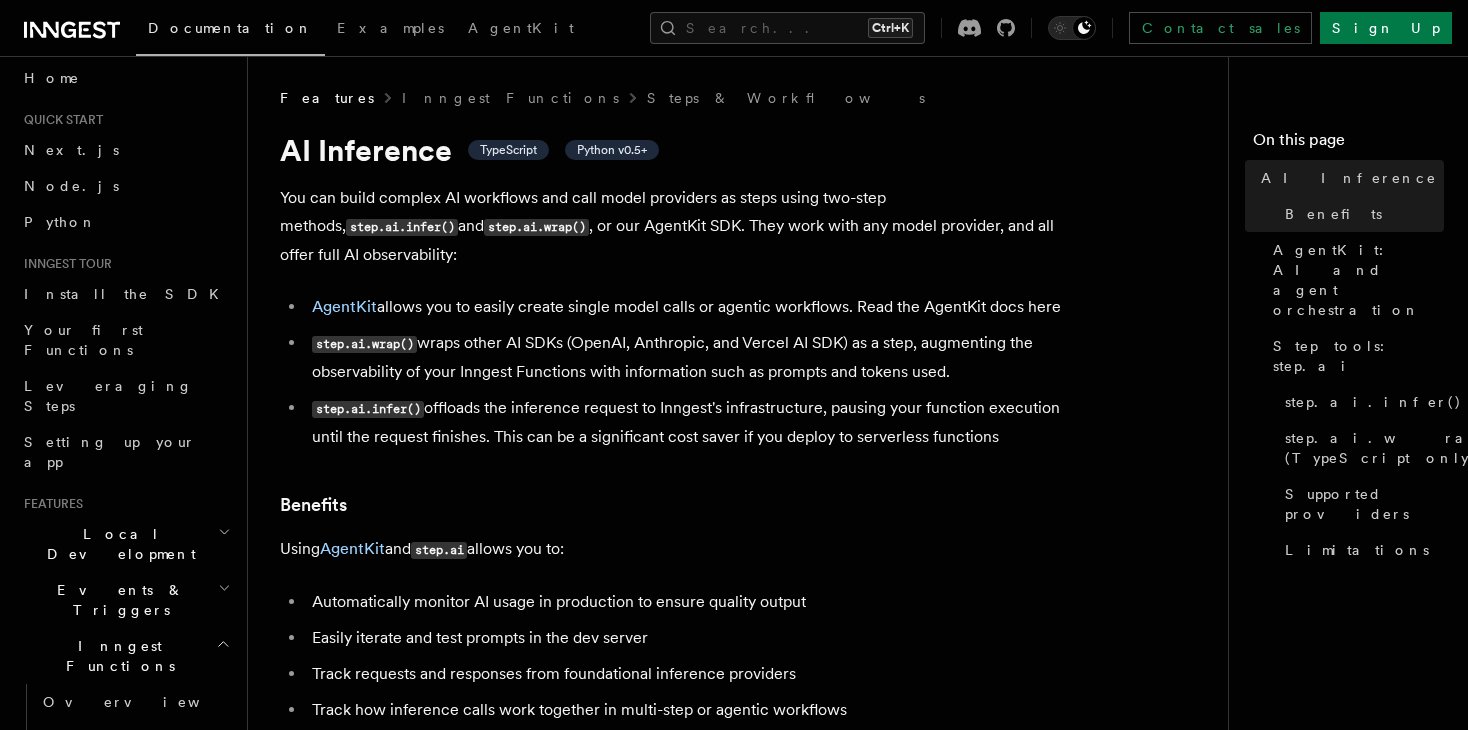 scroll, scrollTop: 0, scrollLeft: 0, axis: both 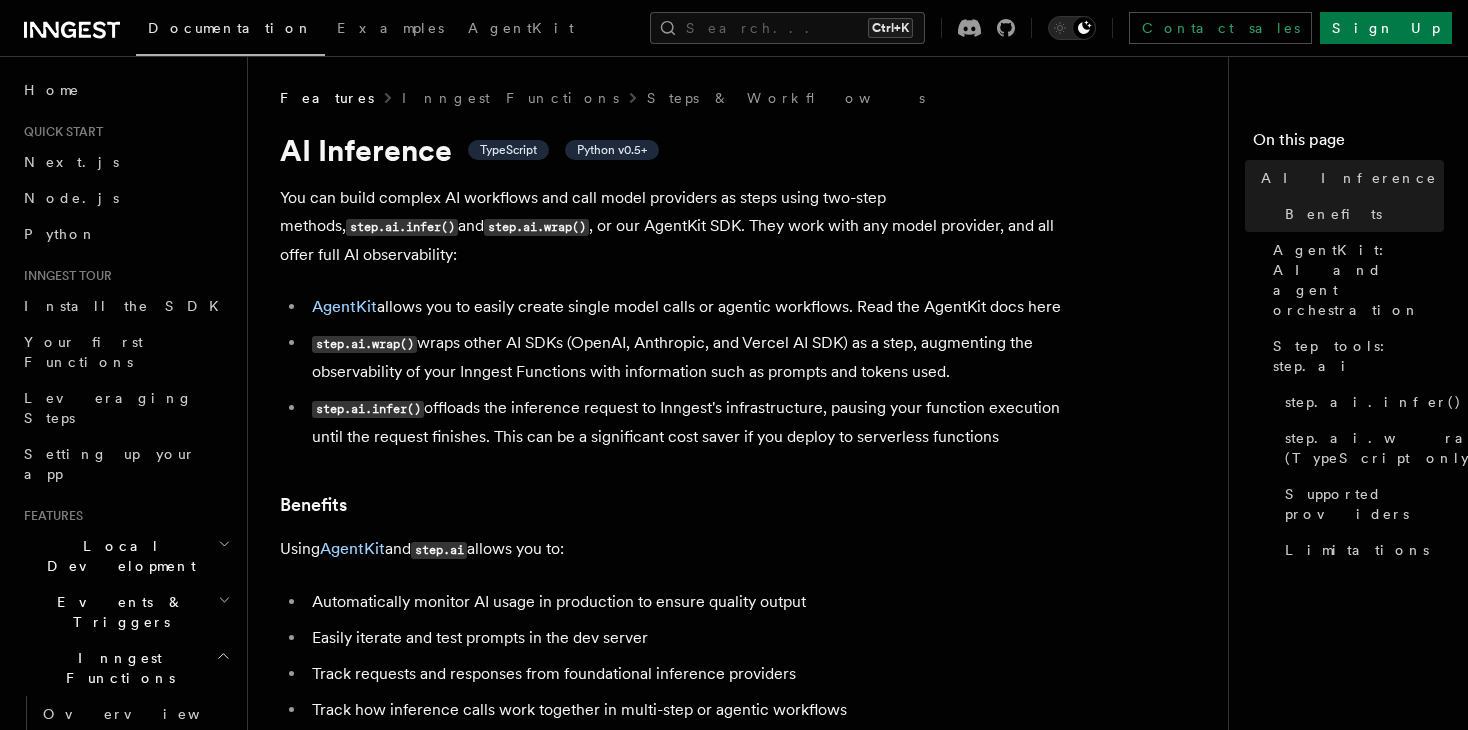 click on "Events & Triggers" at bounding box center (117, 612) 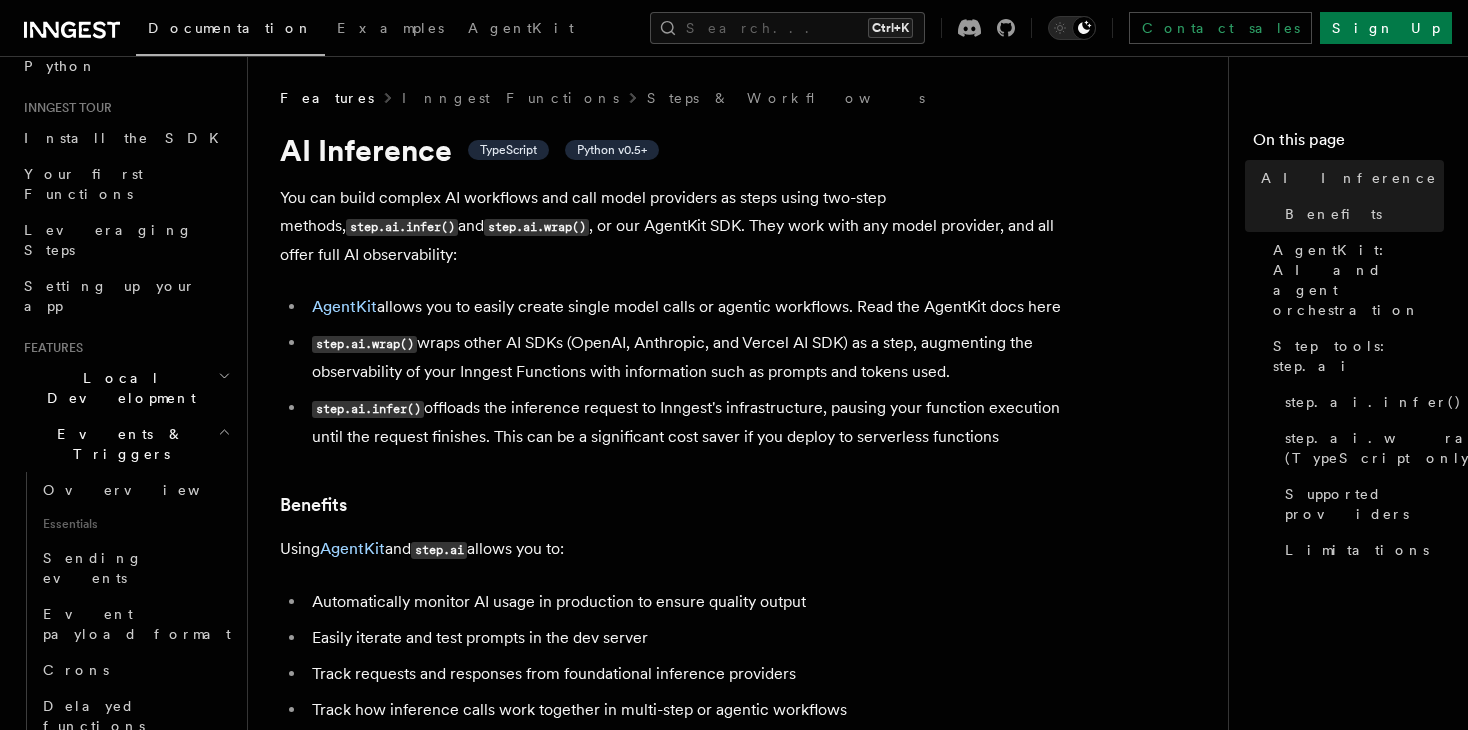 scroll, scrollTop: 168, scrollLeft: 0, axis: vertical 